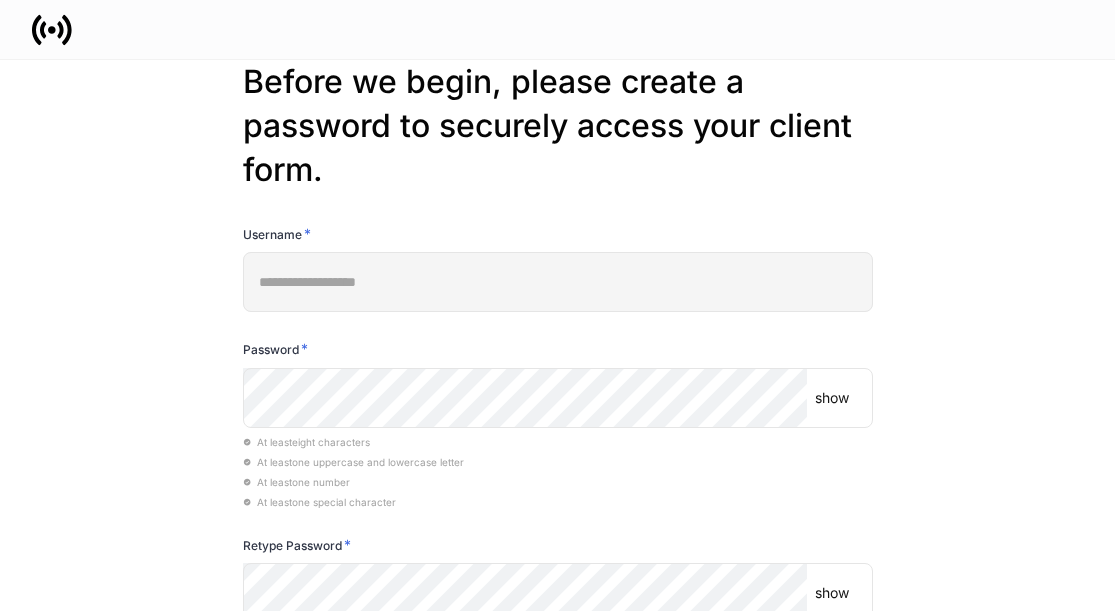 scroll, scrollTop: 0, scrollLeft: 0, axis: both 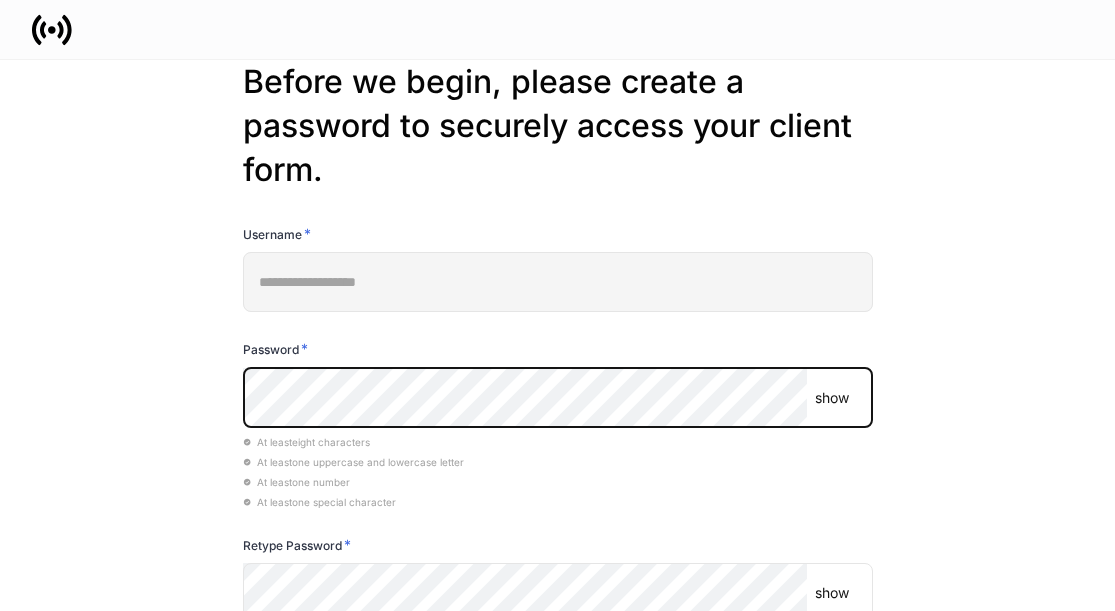 click on "show" at bounding box center (832, 398) 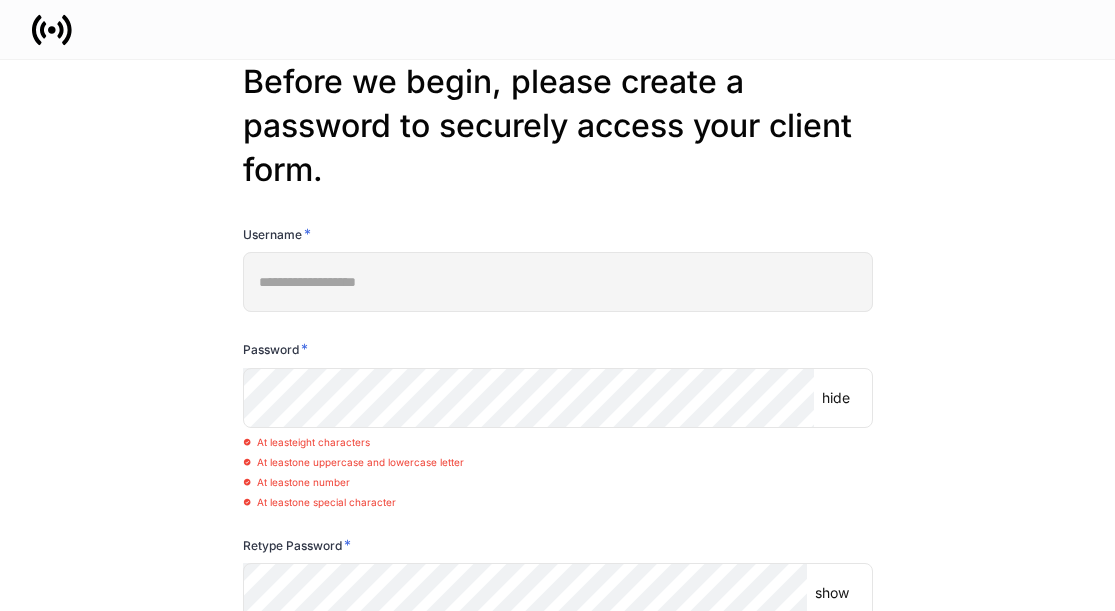 click on "hide" at bounding box center [836, 398] 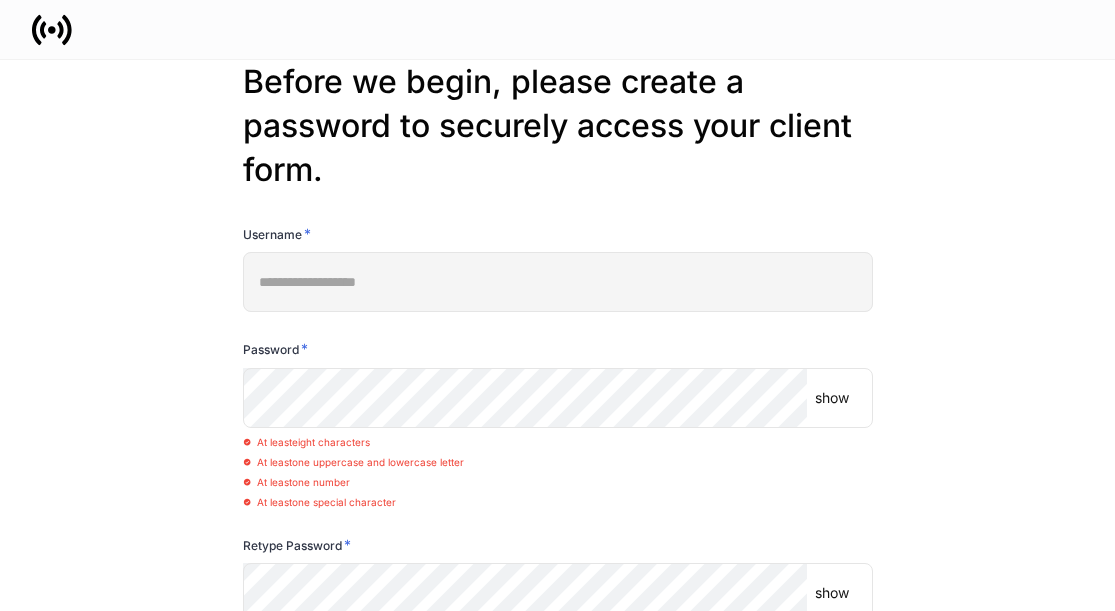 click on "show" at bounding box center (832, 398) 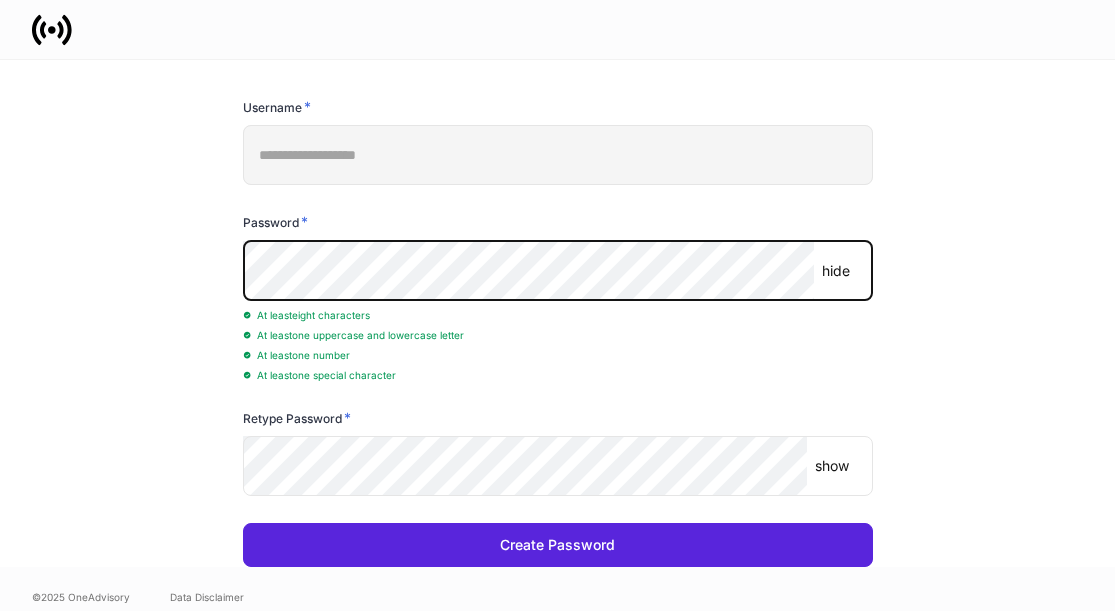 scroll, scrollTop: 144, scrollLeft: 0, axis: vertical 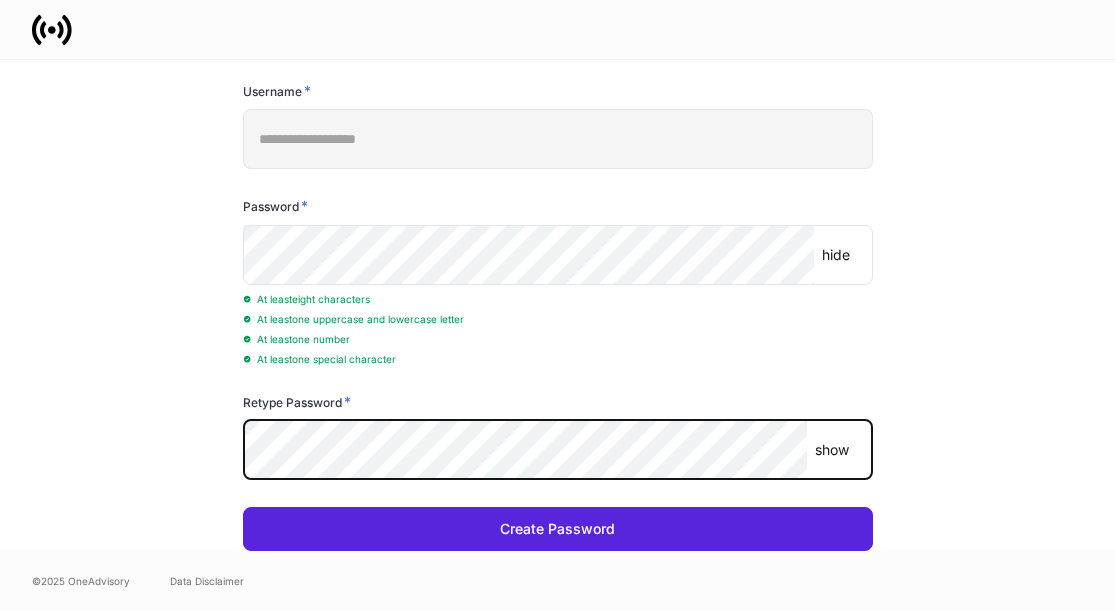 click on "show" at bounding box center [832, 450] 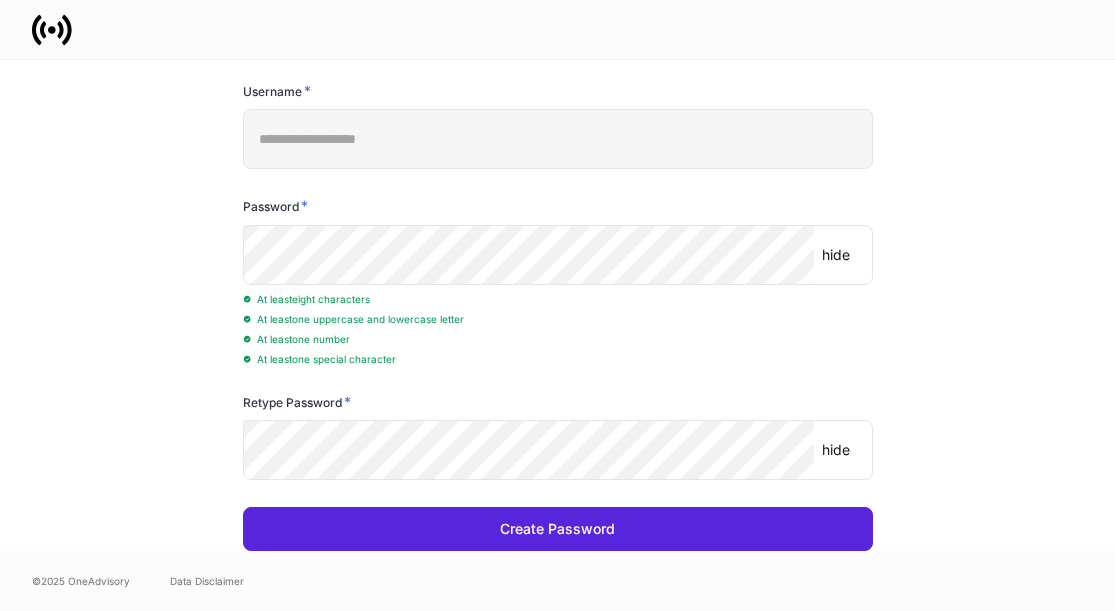 click on "hide" at bounding box center (836, 450) 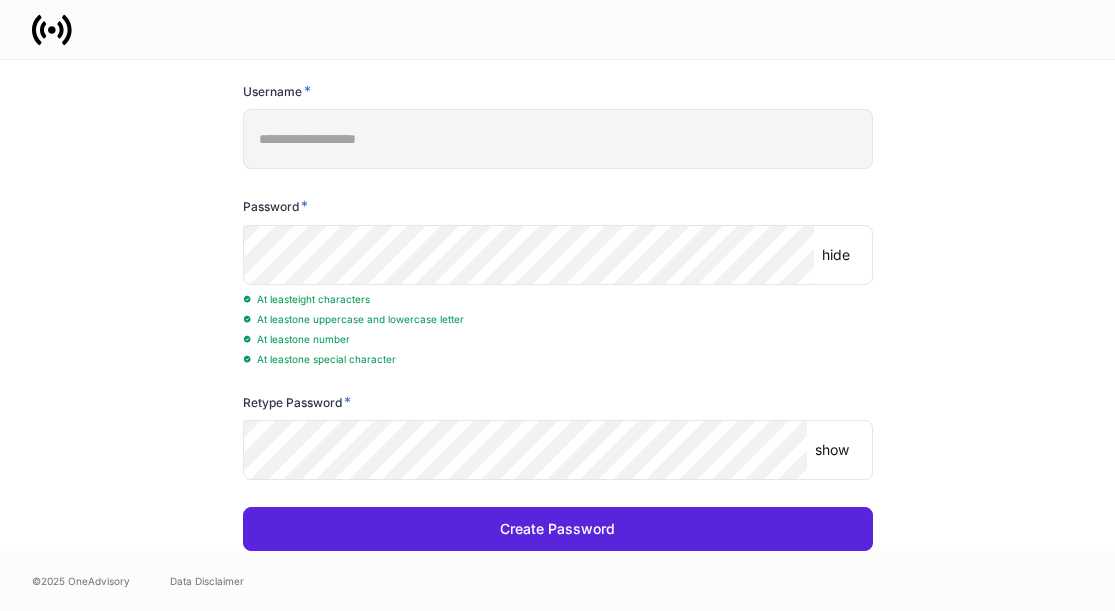 click on "hide ​" at bounding box center [558, 255] 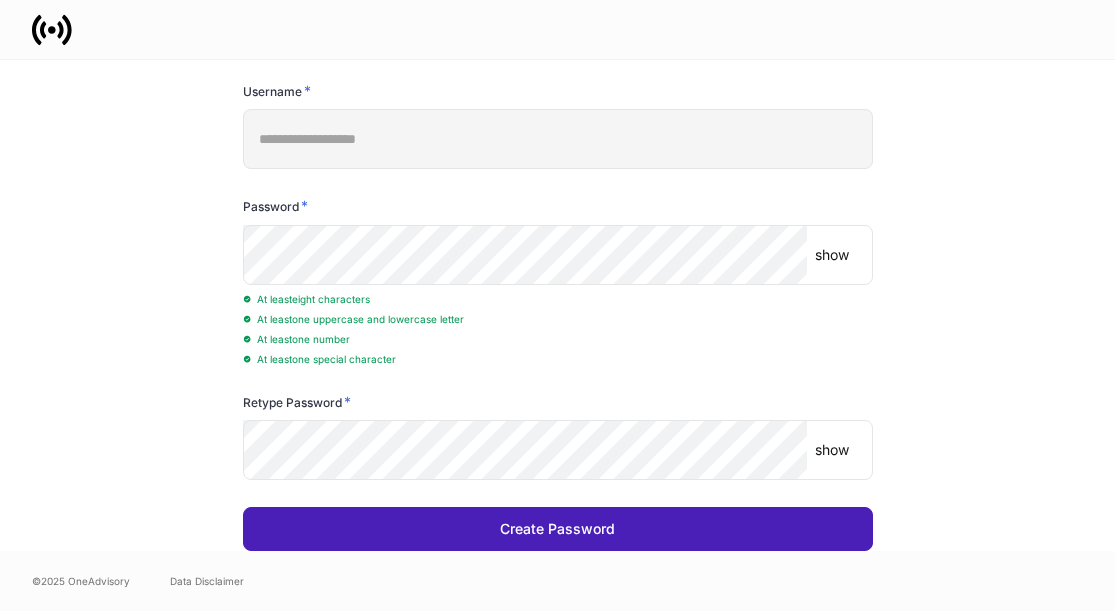 click on "Create Password" at bounding box center [557, 529] 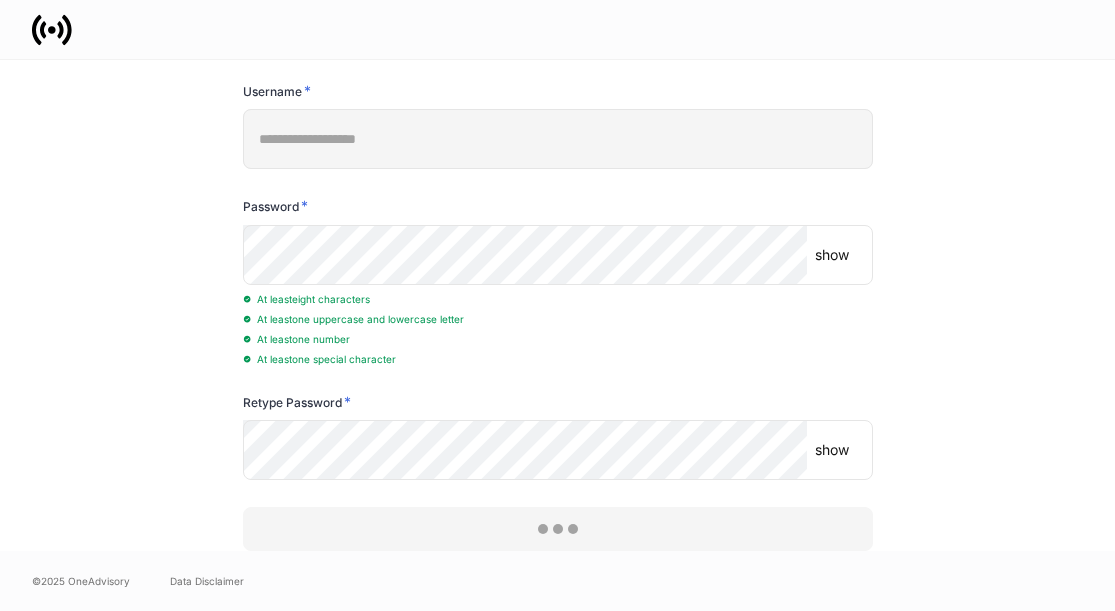 scroll, scrollTop: 0, scrollLeft: 0, axis: both 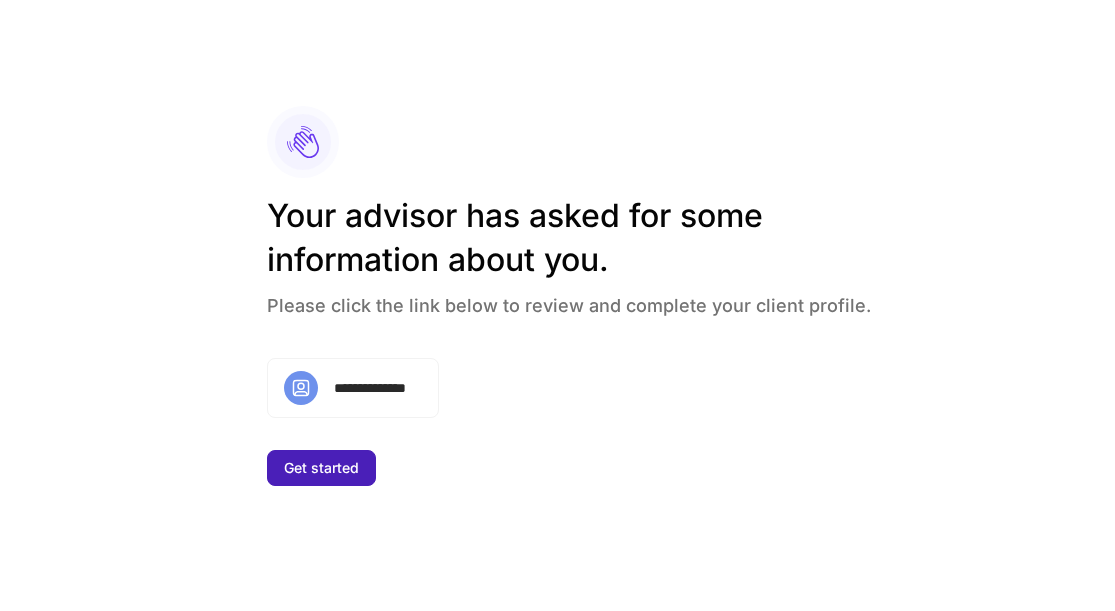 click on "Get started" at bounding box center [321, 468] 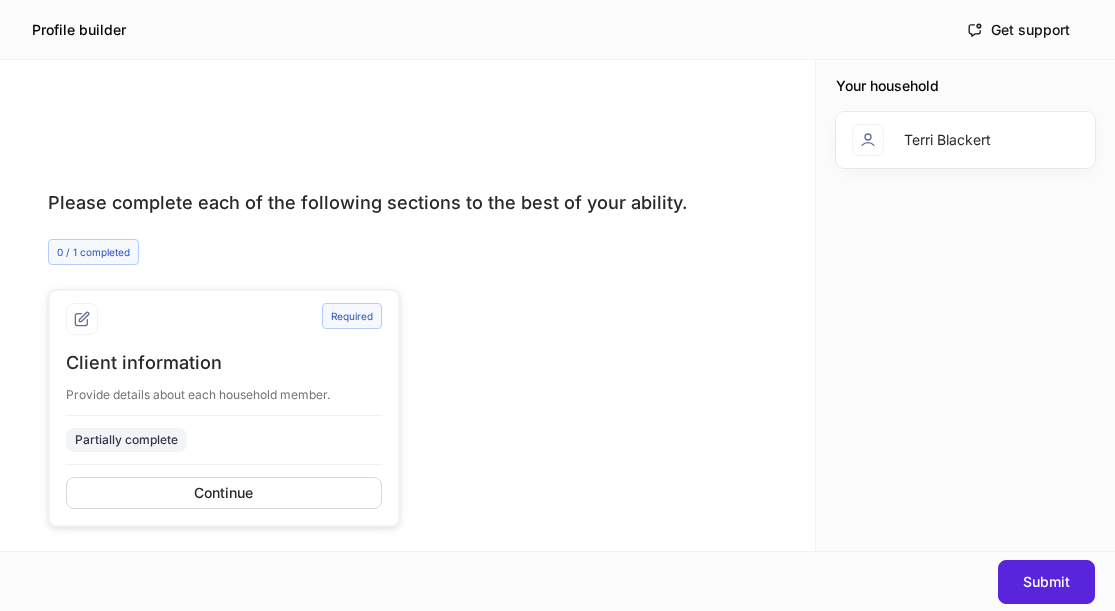 scroll, scrollTop: 45, scrollLeft: 0, axis: vertical 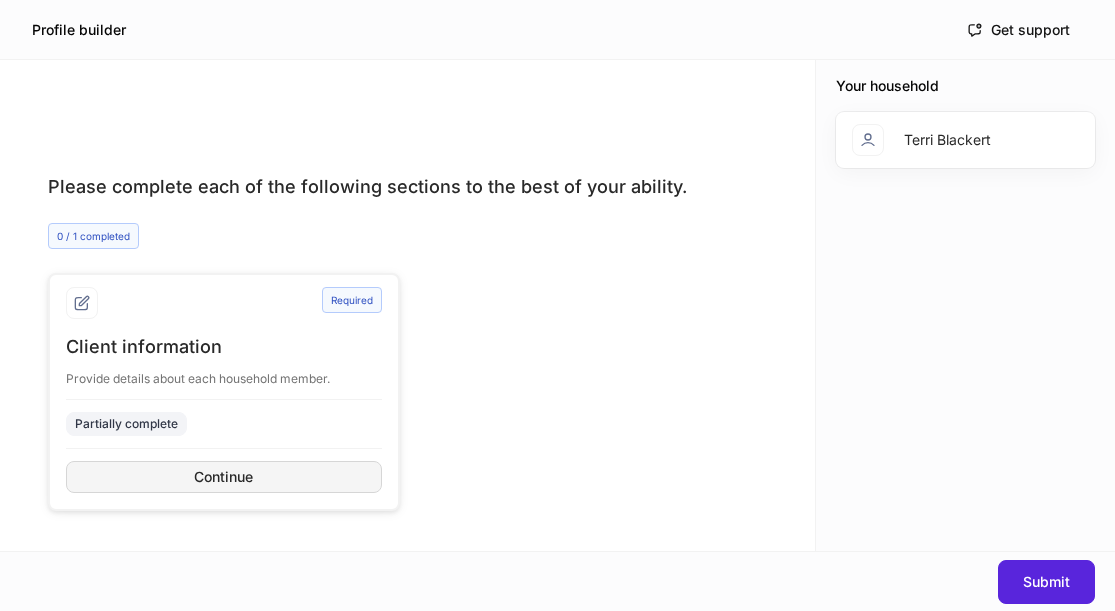 click on "Continue" at bounding box center [223, 477] 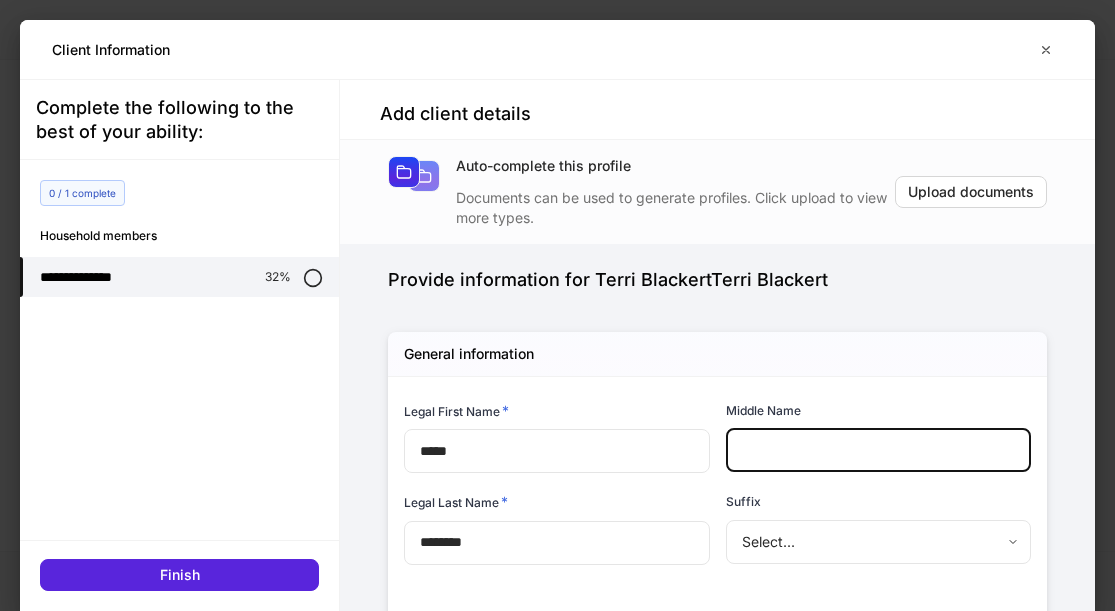 click at bounding box center (879, 450) 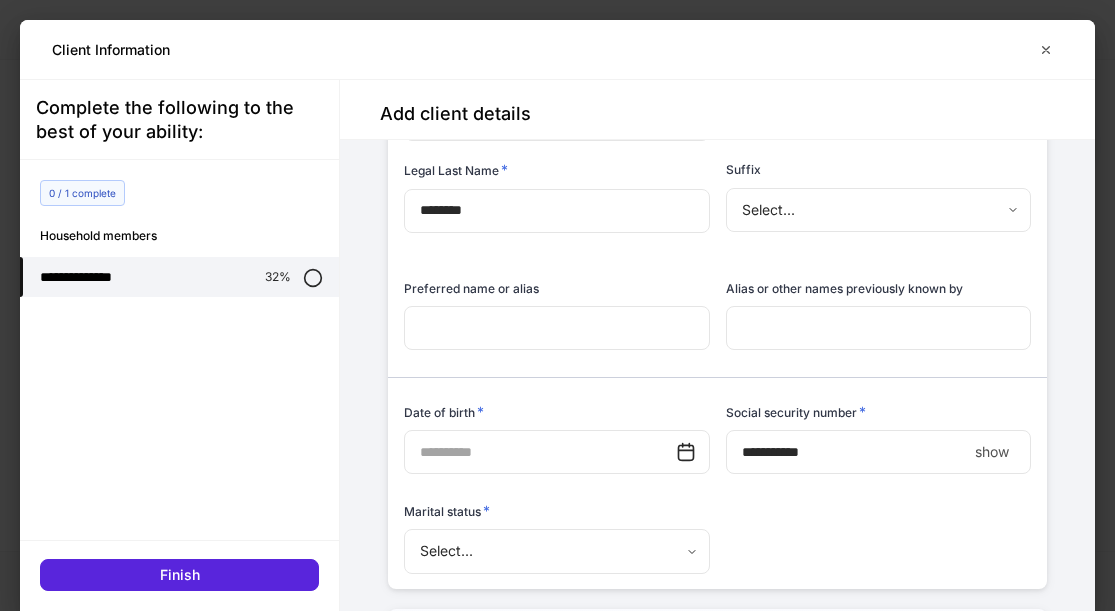 scroll, scrollTop: 400, scrollLeft: 0, axis: vertical 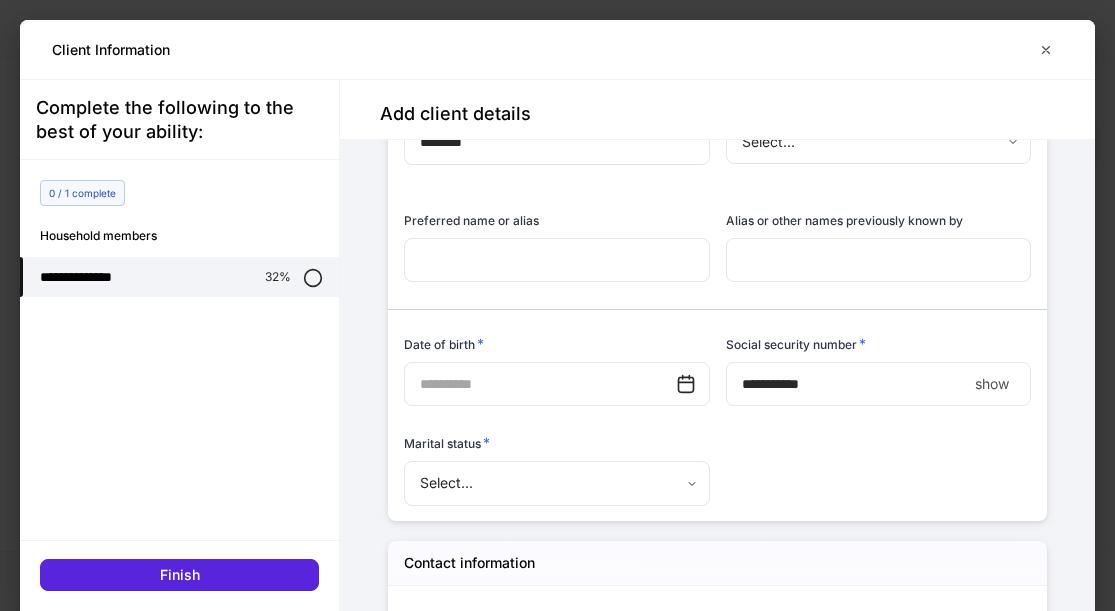 type on "*" 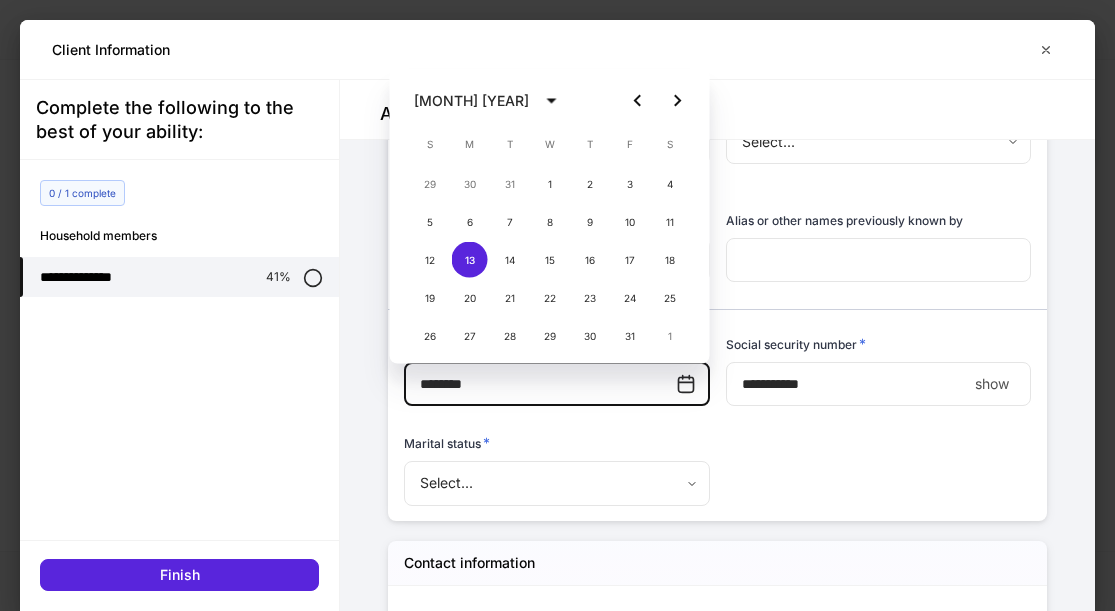 click on "****" at bounding box center [847, 384] 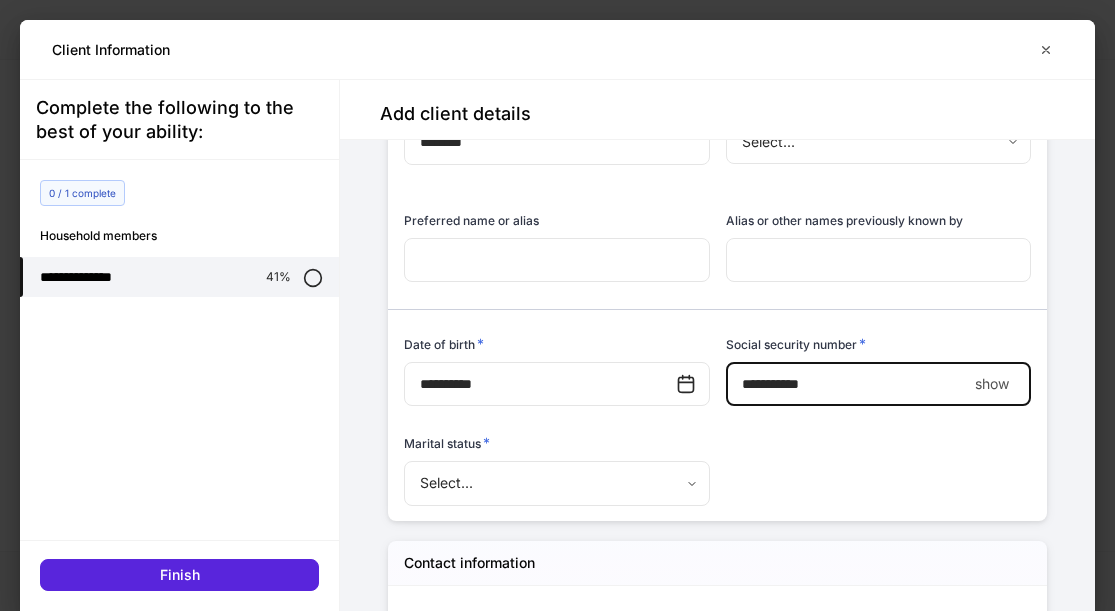 click on "show" at bounding box center [992, 384] 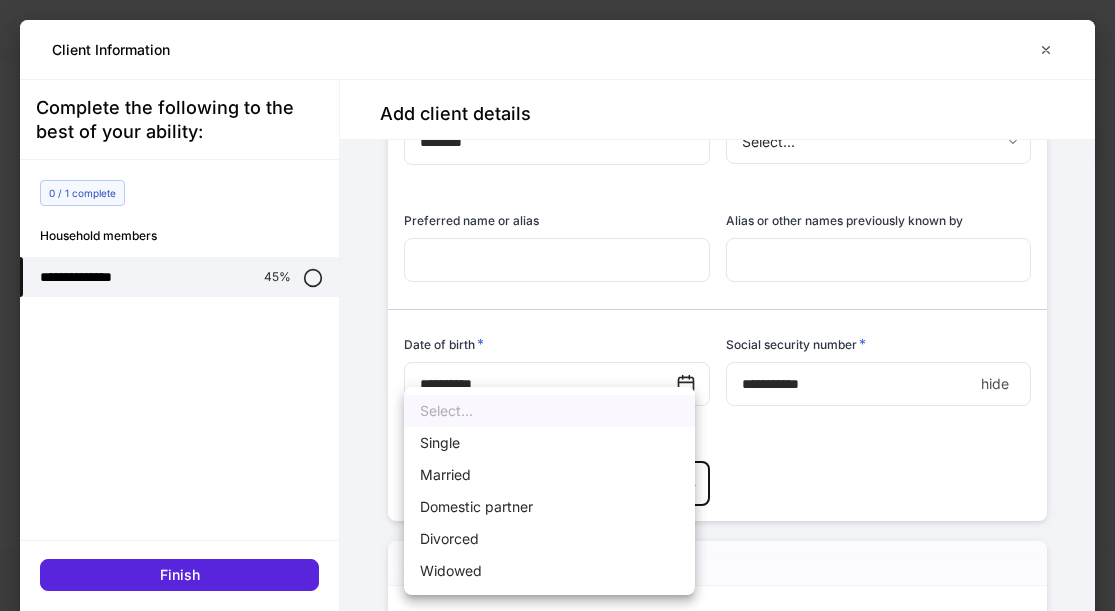 click on "**********" at bounding box center (557, 305) 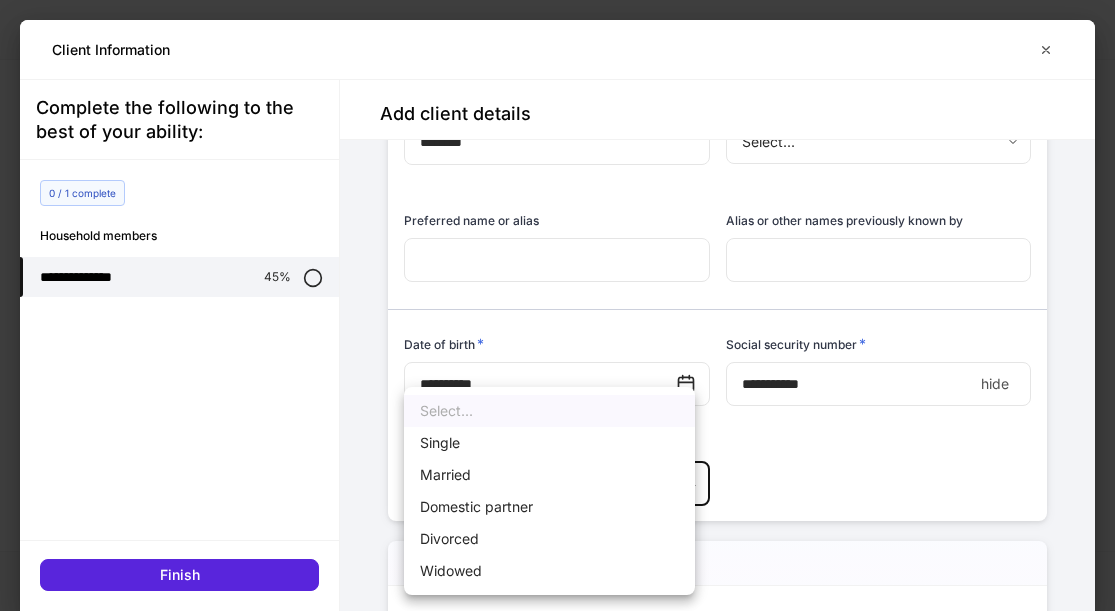 click on "Widowed" at bounding box center (549, 571) 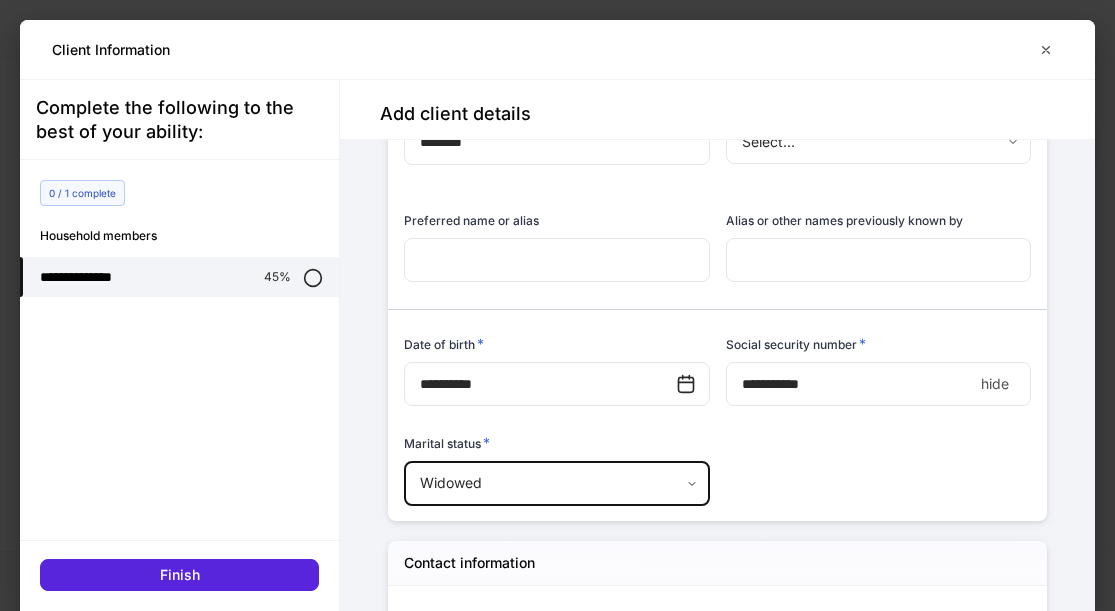 type on "*******" 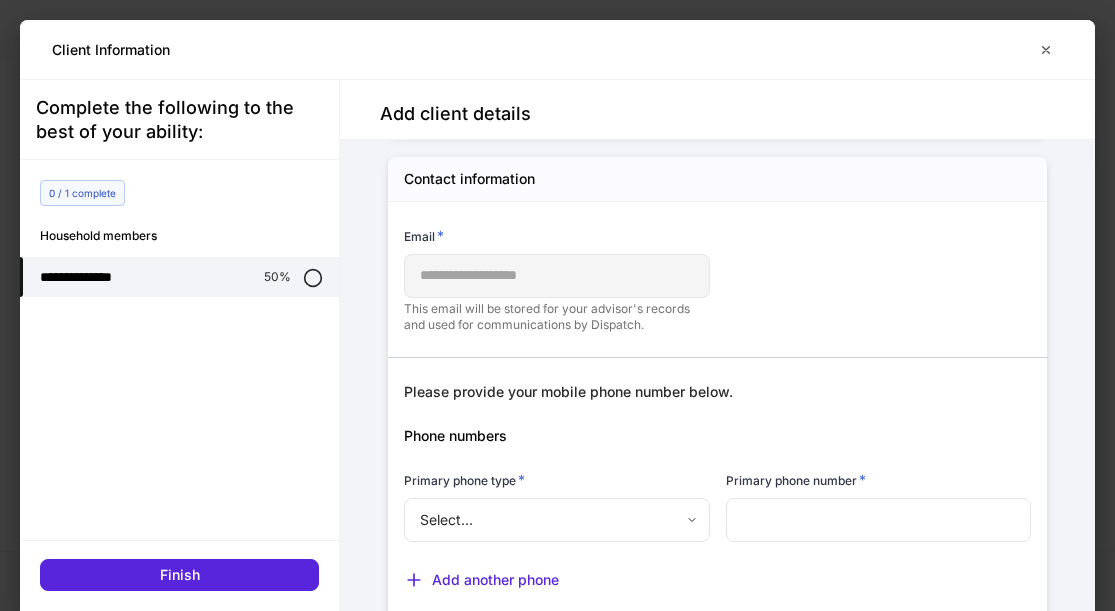 scroll, scrollTop: 600, scrollLeft: 0, axis: vertical 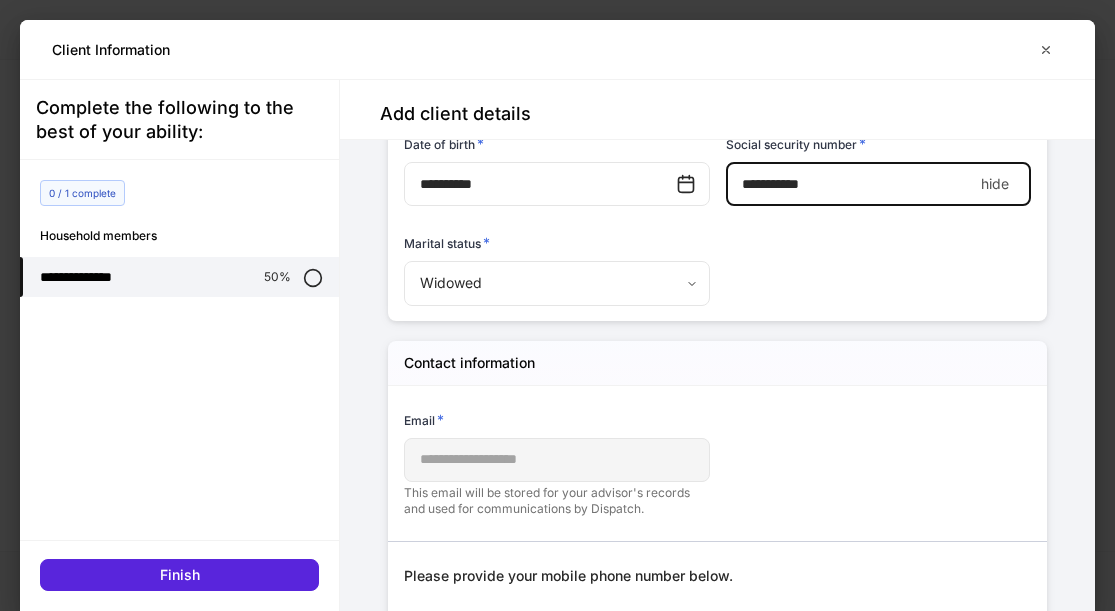 drag, startPoint x: 813, startPoint y: 181, endPoint x: 757, endPoint y: 187, distance: 56.32051 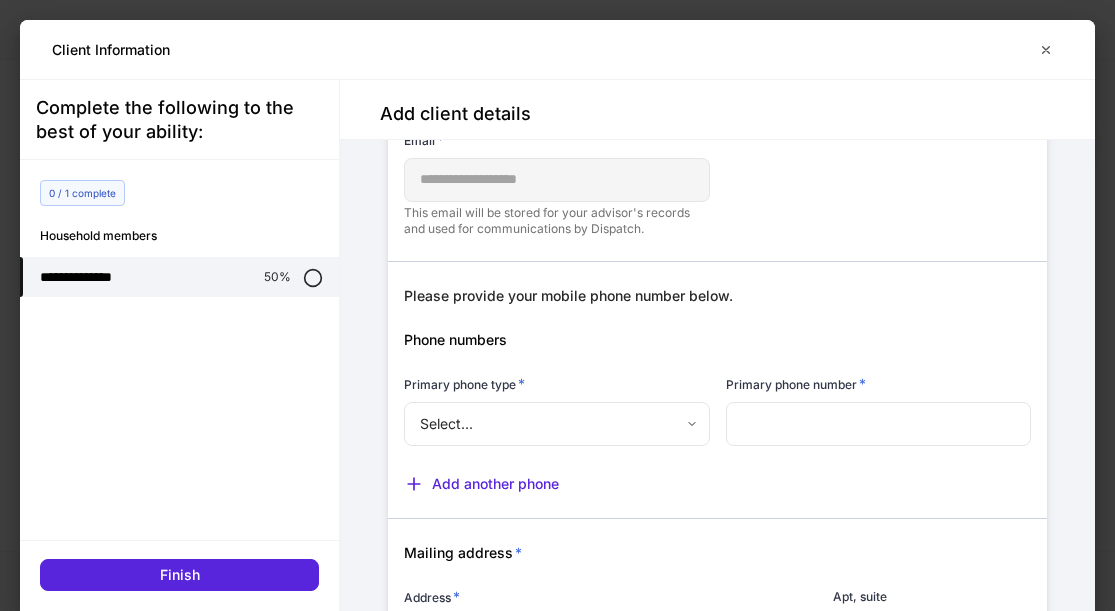 scroll, scrollTop: 900, scrollLeft: 0, axis: vertical 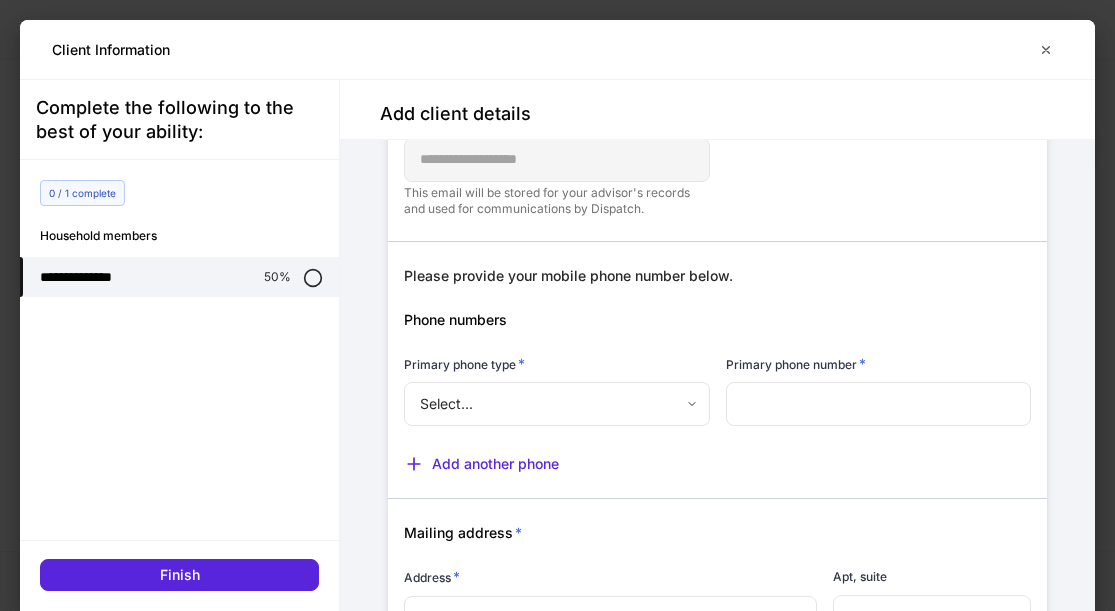 type on "**********" 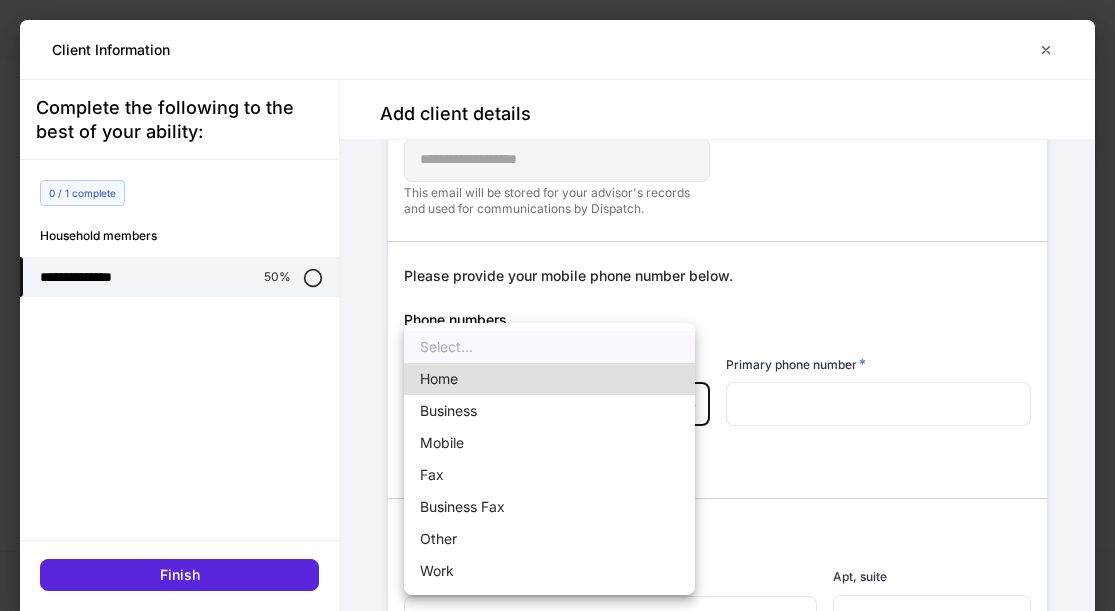 click on "Mobile" at bounding box center [549, 443] 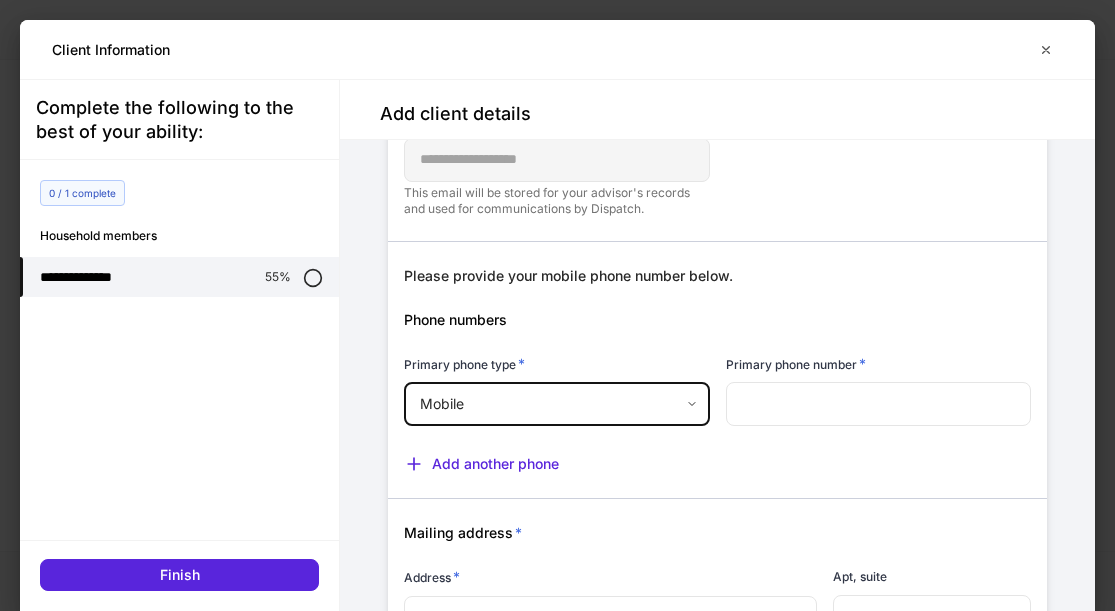 click at bounding box center [879, 404] 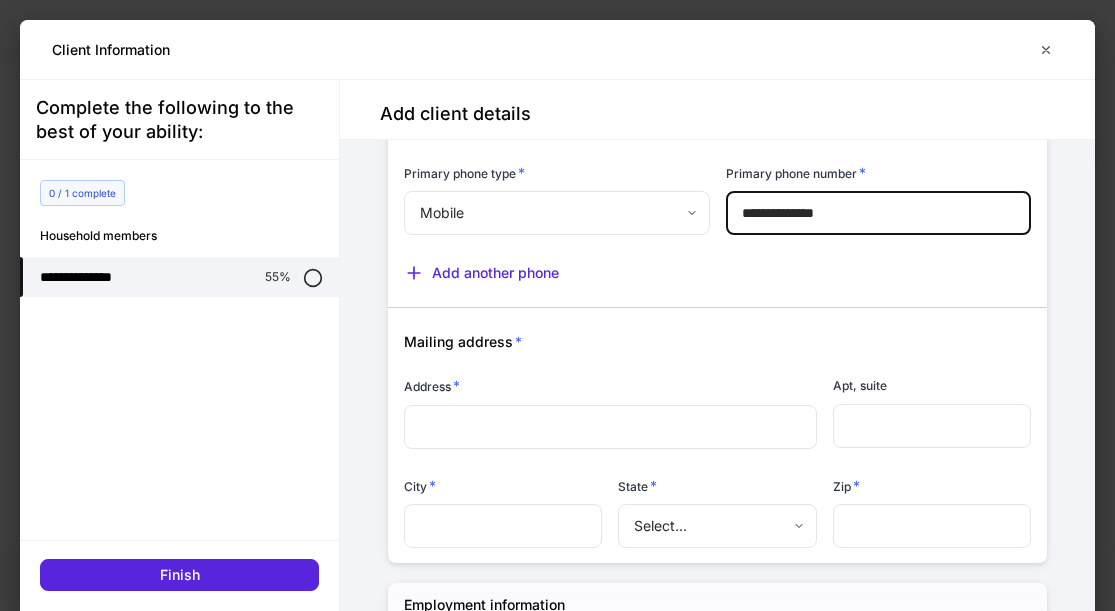scroll, scrollTop: 1100, scrollLeft: 0, axis: vertical 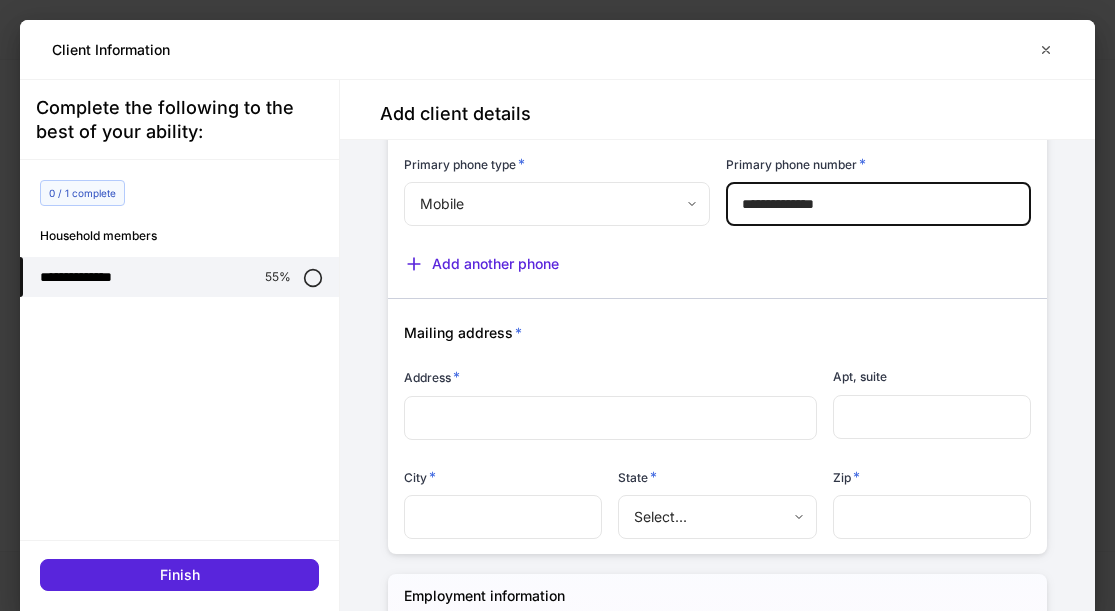 type on "**********" 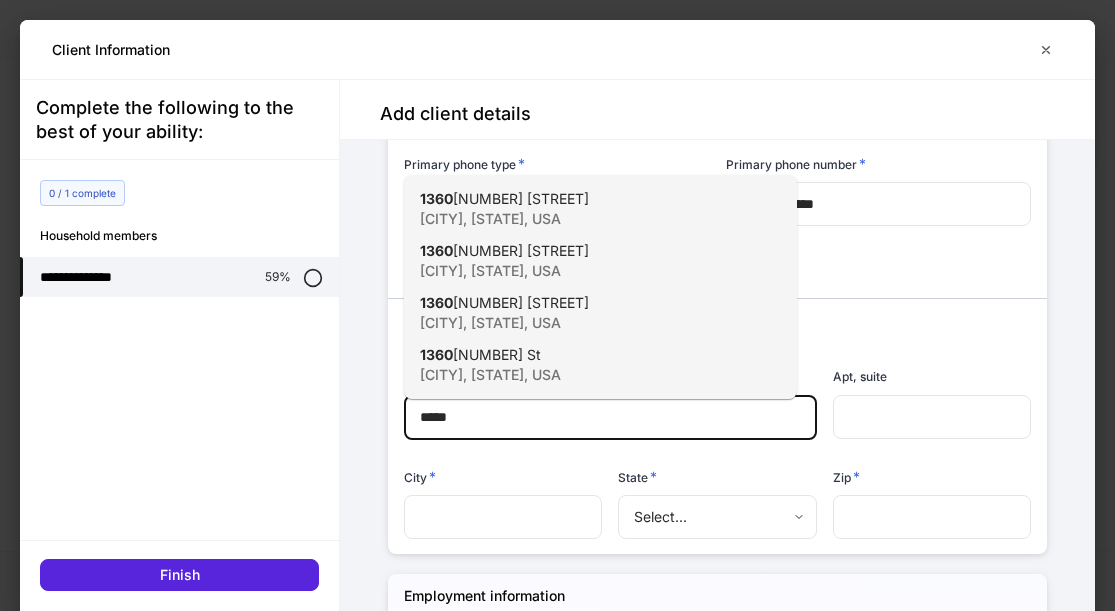 click on "[NUMBER] [STREET]" at bounding box center [521, 198] 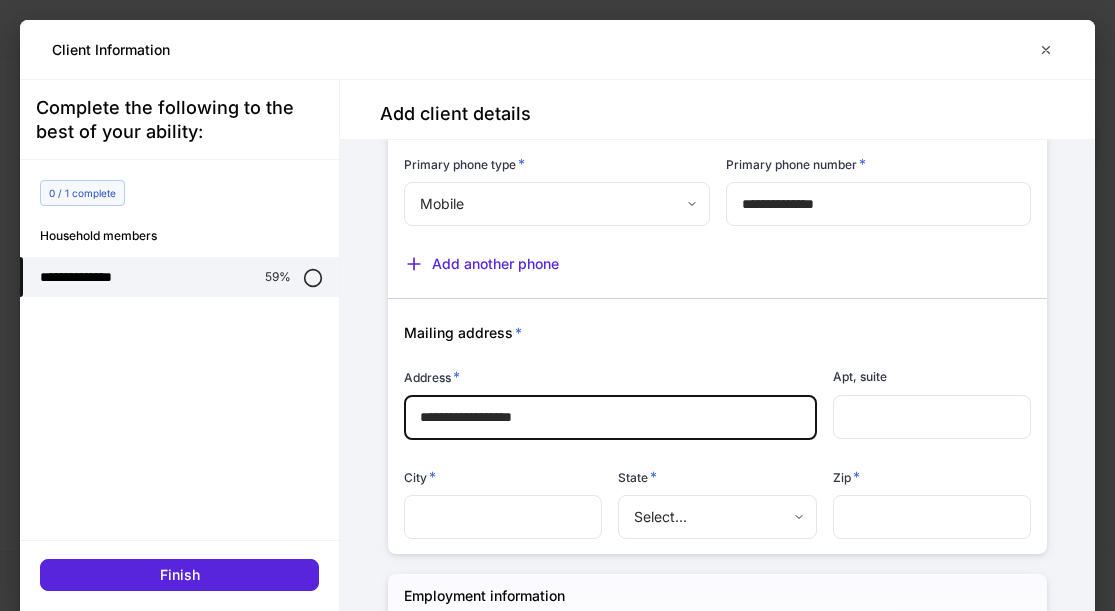 type on "**********" 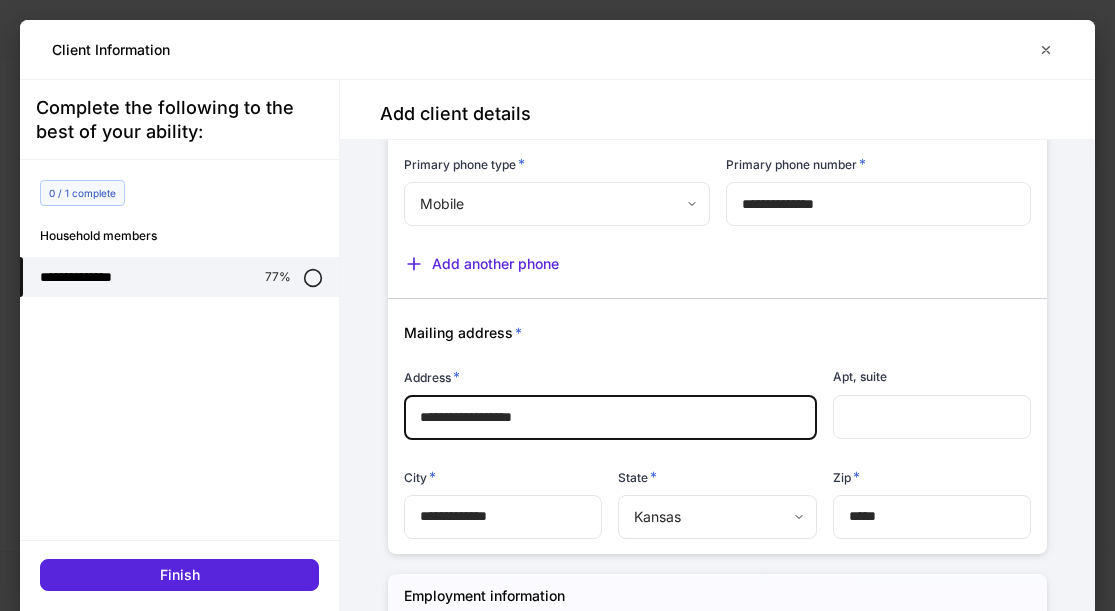 type on "**********" 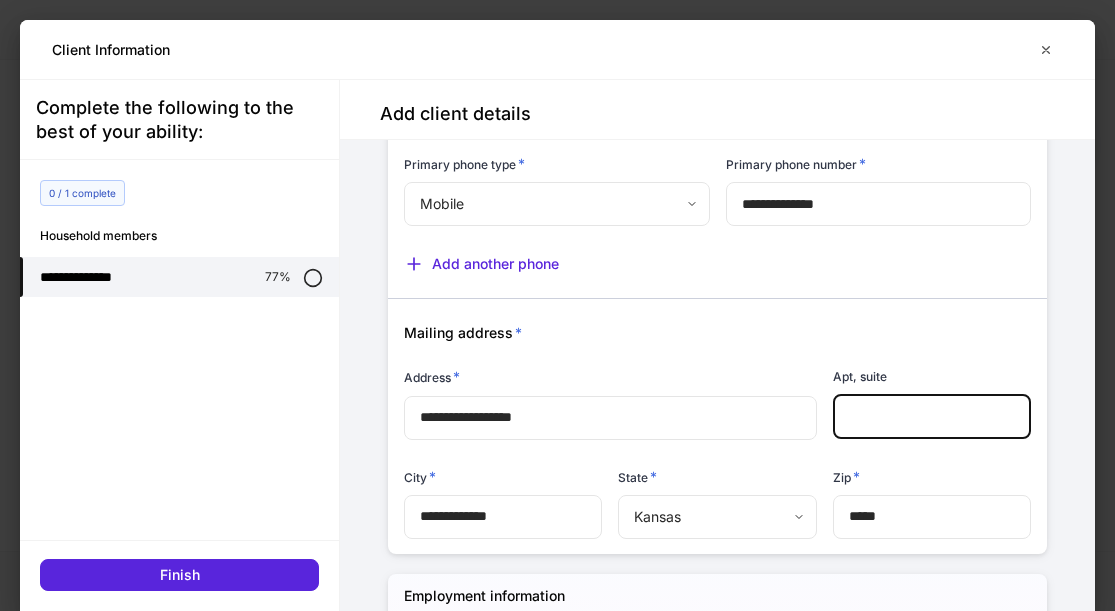 click at bounding box center [932, 417] 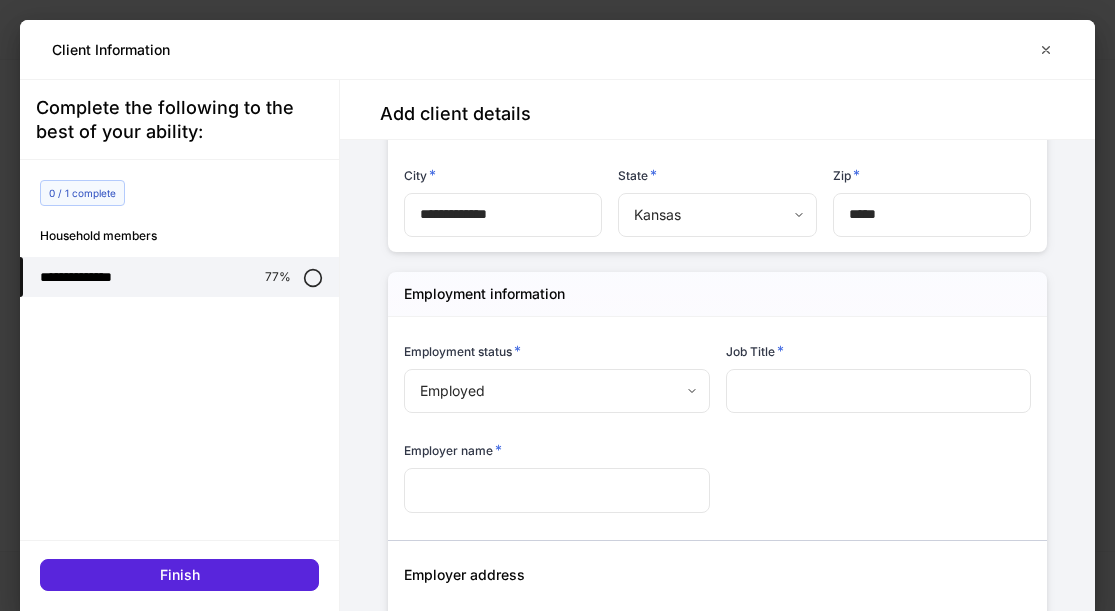 scroll, scrollTop: 1500, scrollLeft: 0, axis: vertical 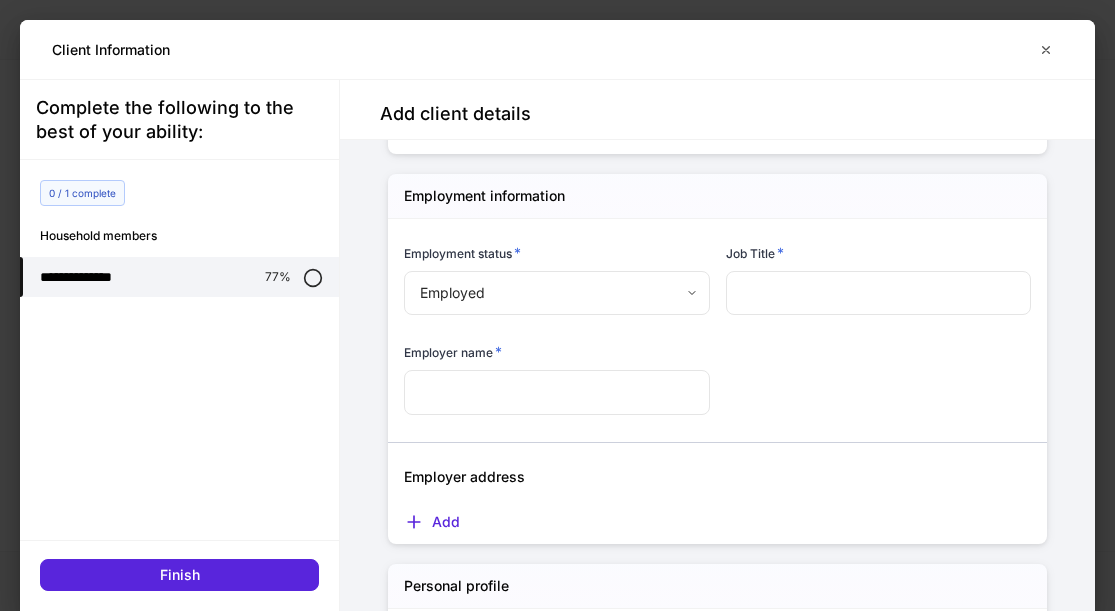 type on "********" 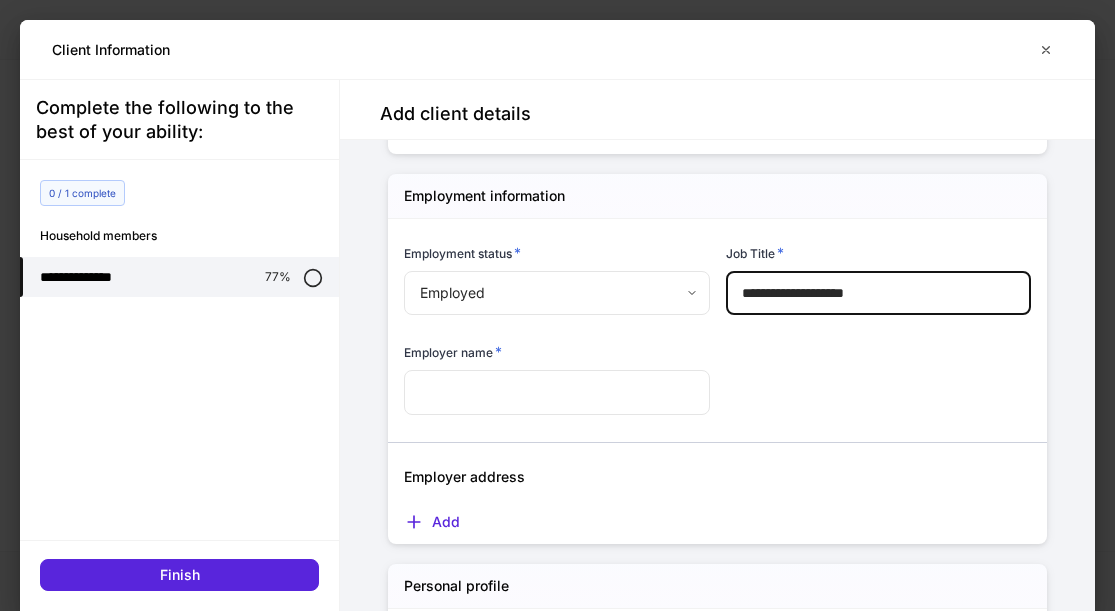 type on "**********" 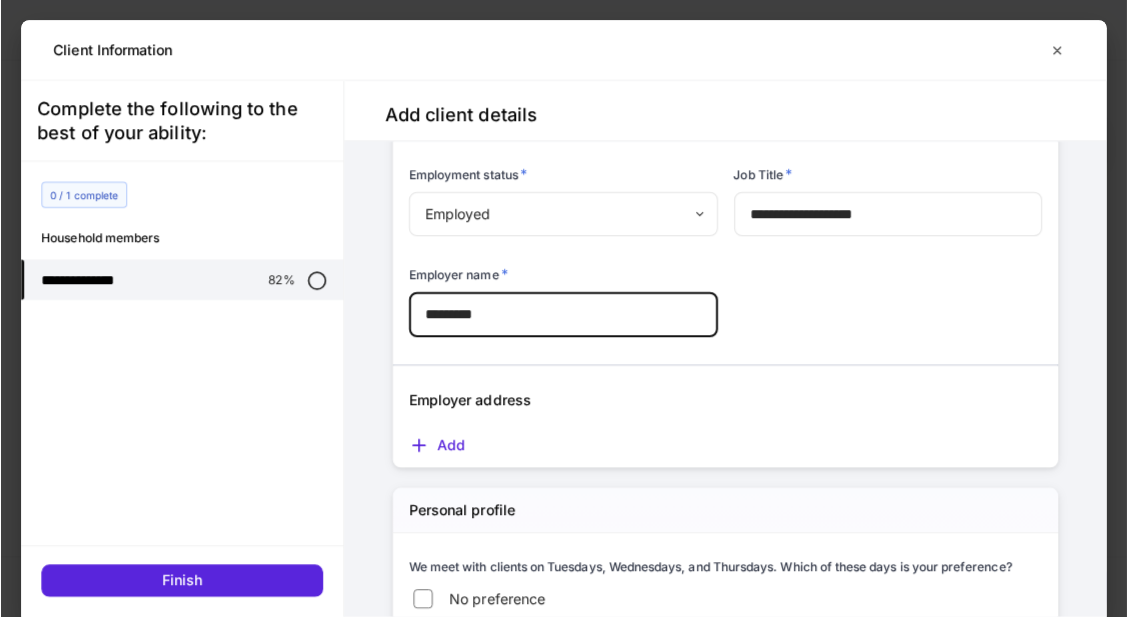 scroll, scrollTop: 1600, scrollLeft: 0, axis: vertical 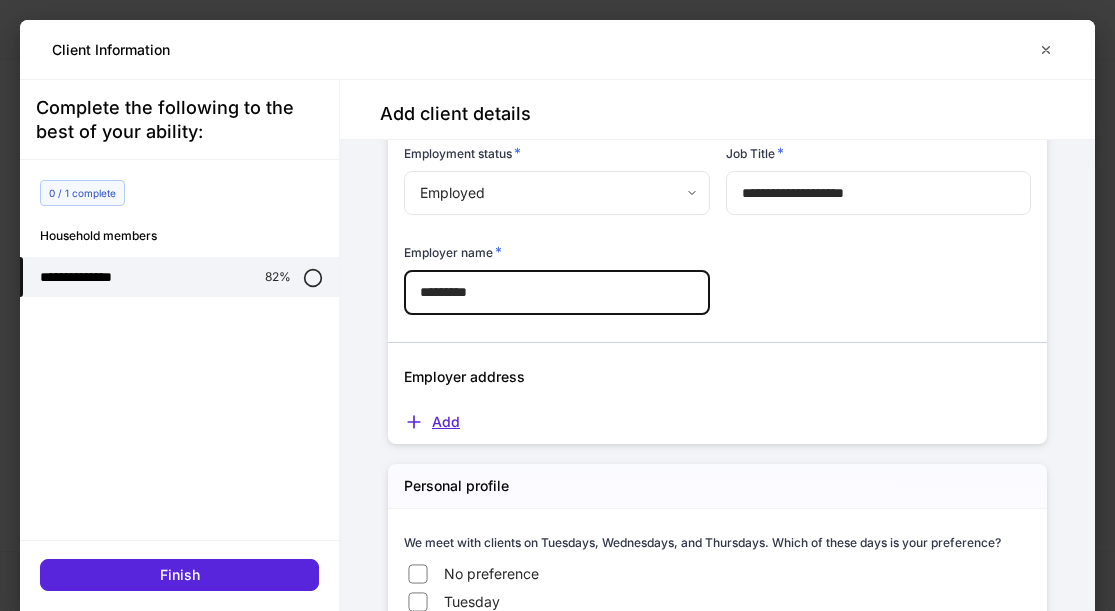 type on "*********" 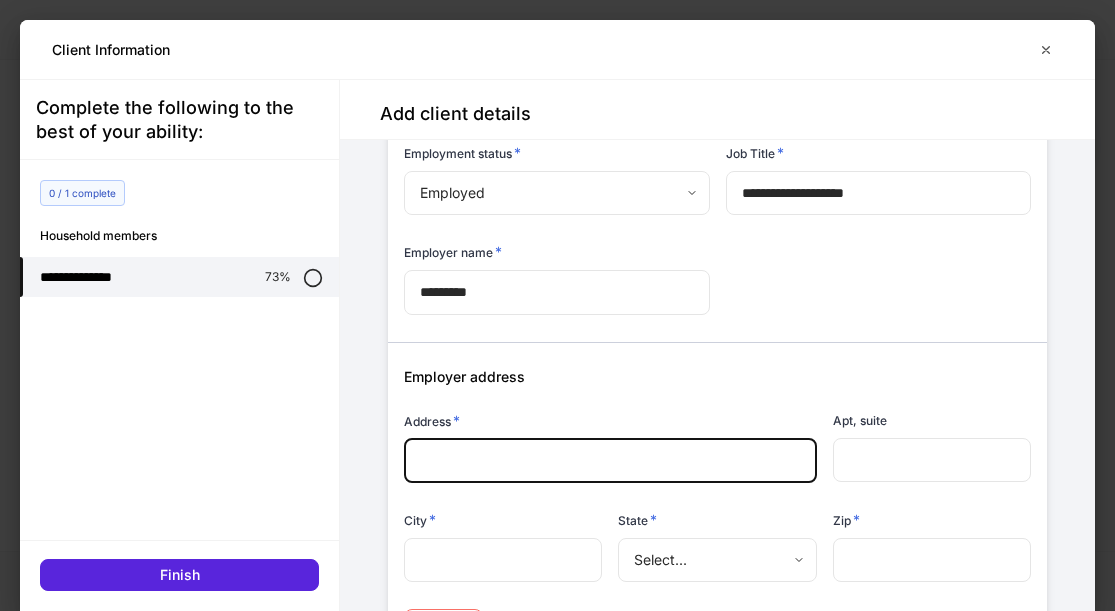 click at bounding box center (610, 461) 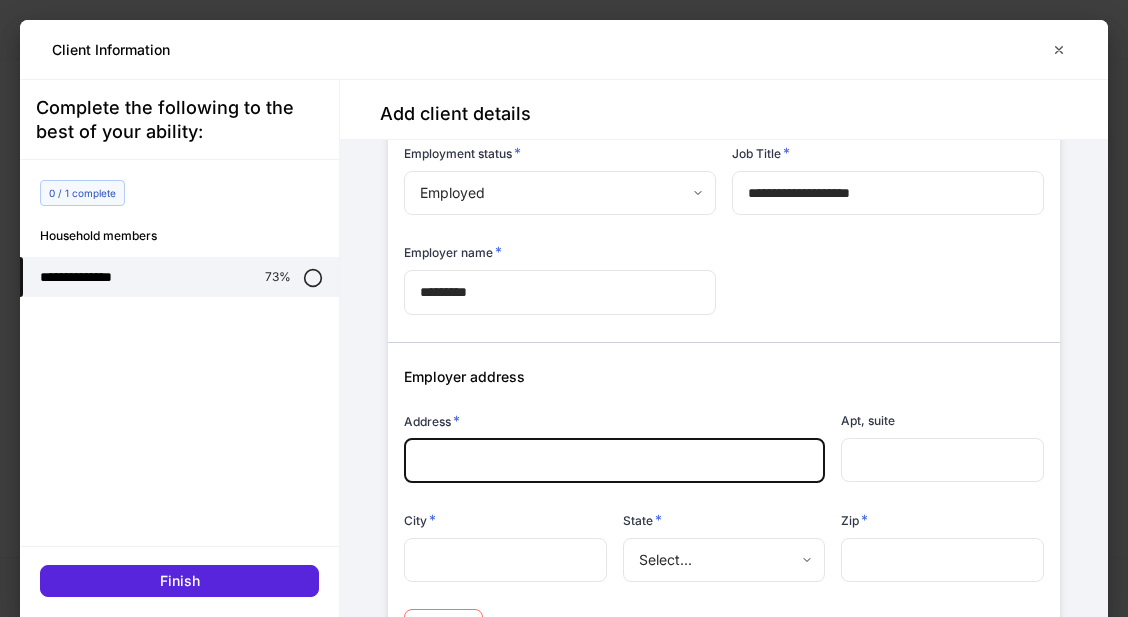 scroll, scrollTop: 39, scrollLeft: 0, axis: vertical 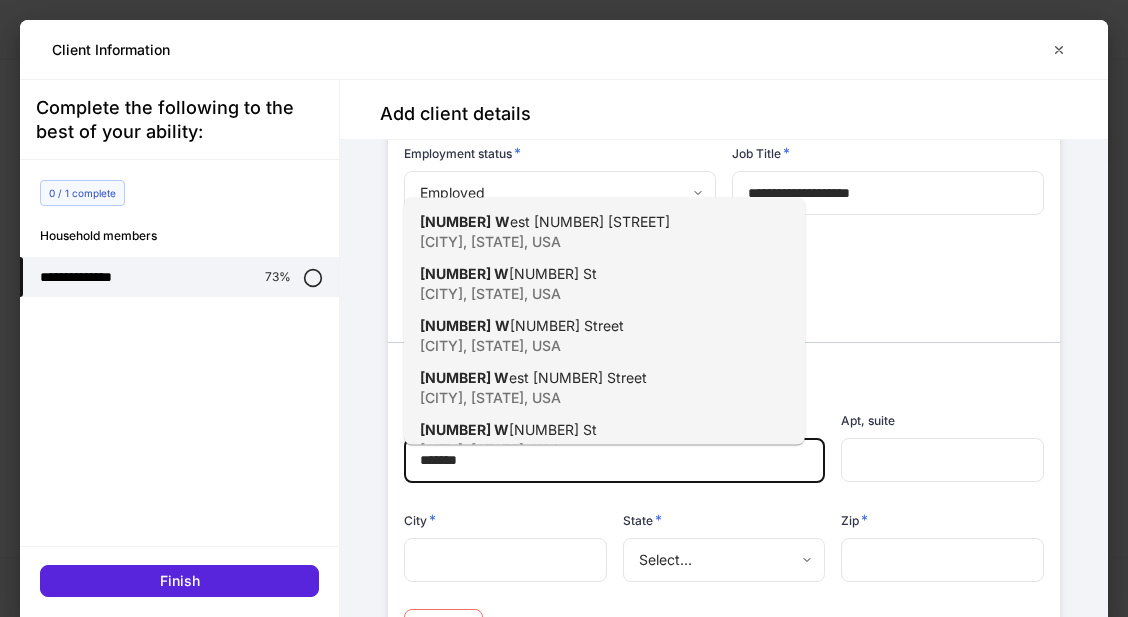 click on "[CITY], [STATE], USA" at bounding box center (582, 242) 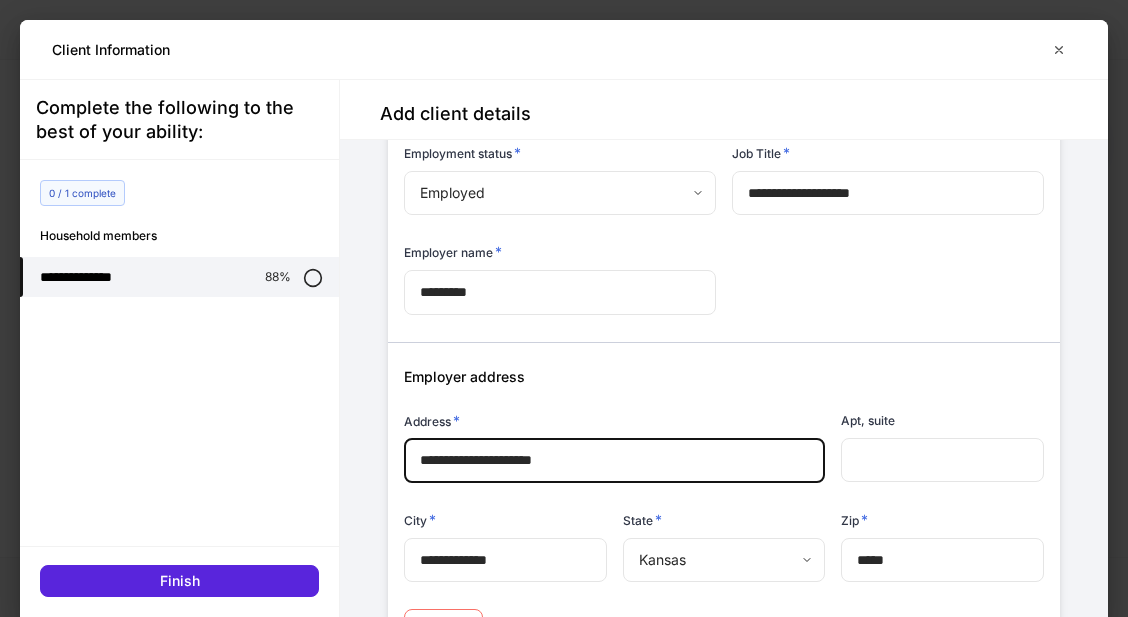type on "**********" 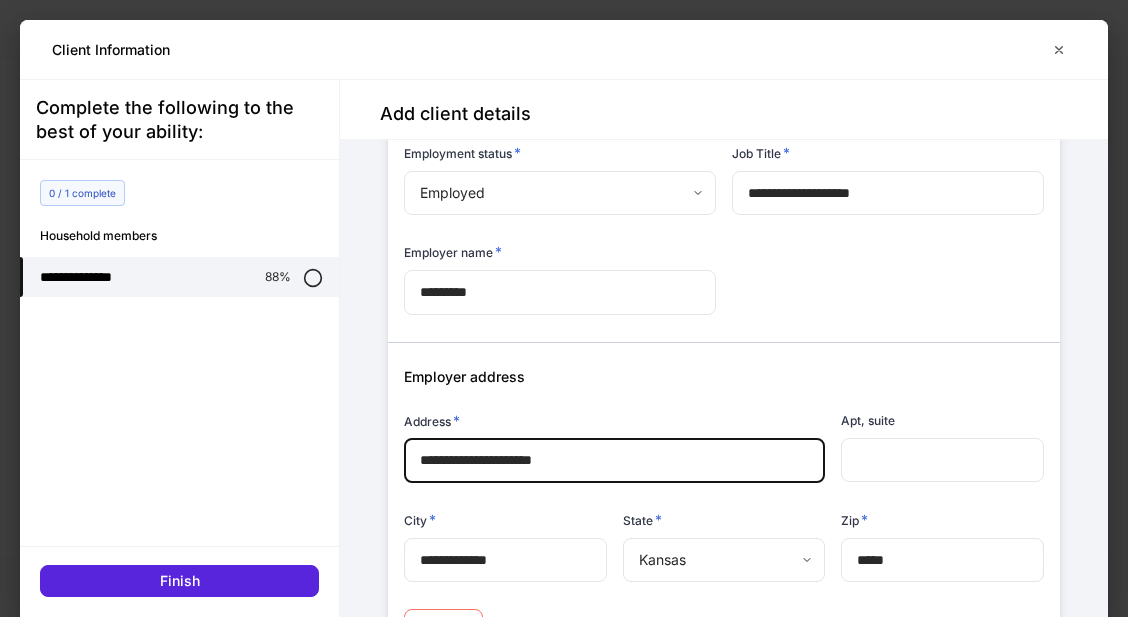 scroll, scrollTop: 1900, scrollLeft: 0, axis: vertical 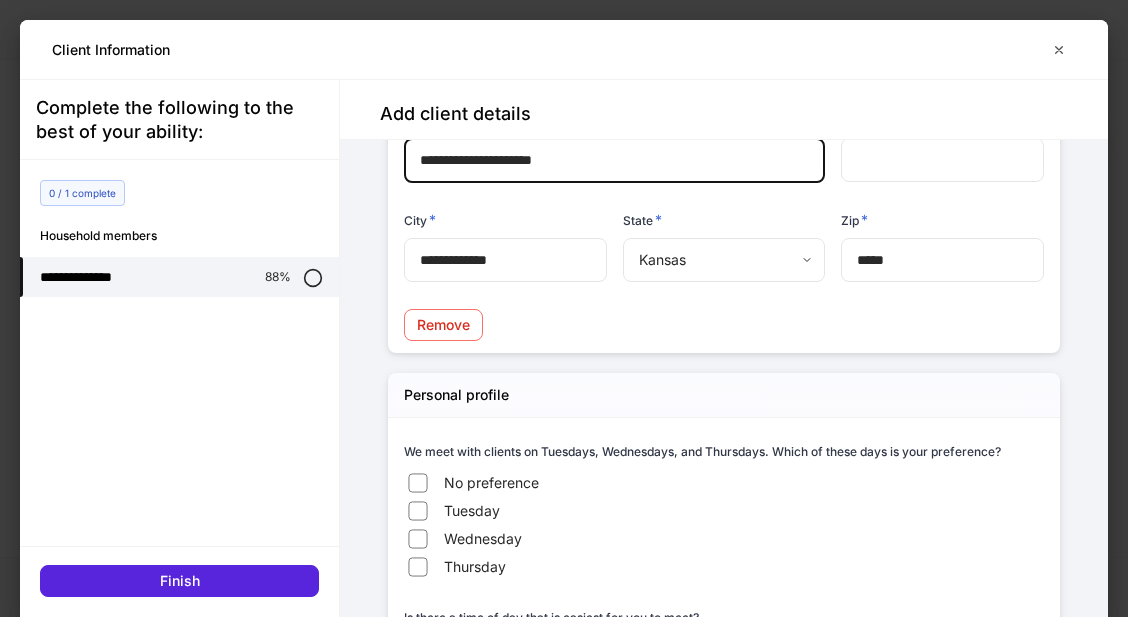 type on "**********" 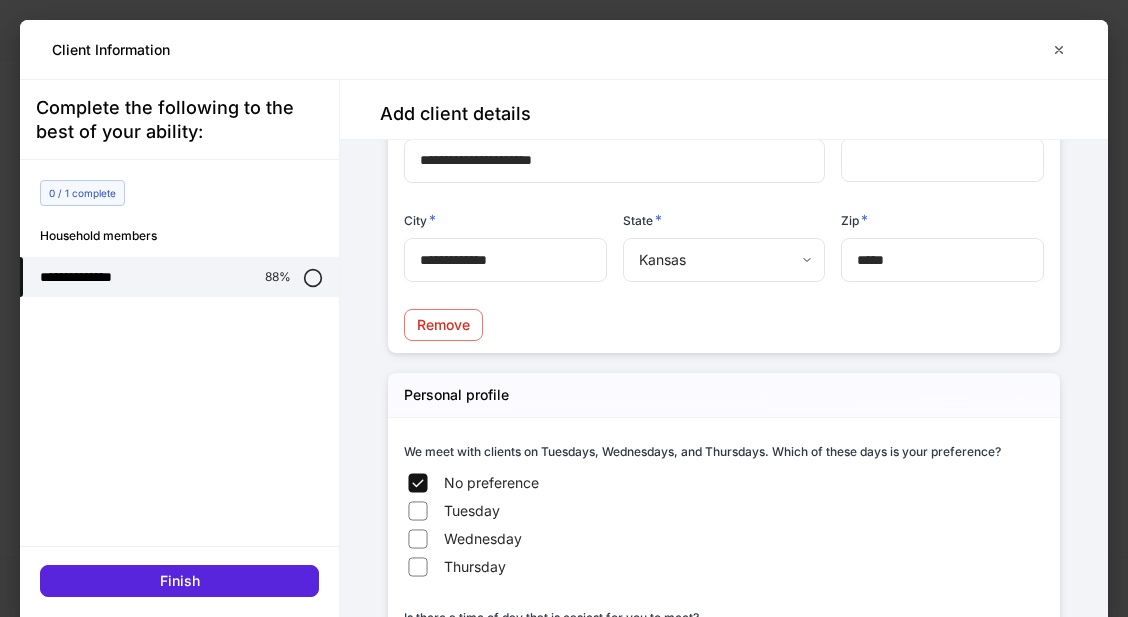 scroll, scrollTop: 2200, scrollLeft: 0, axis: vertical 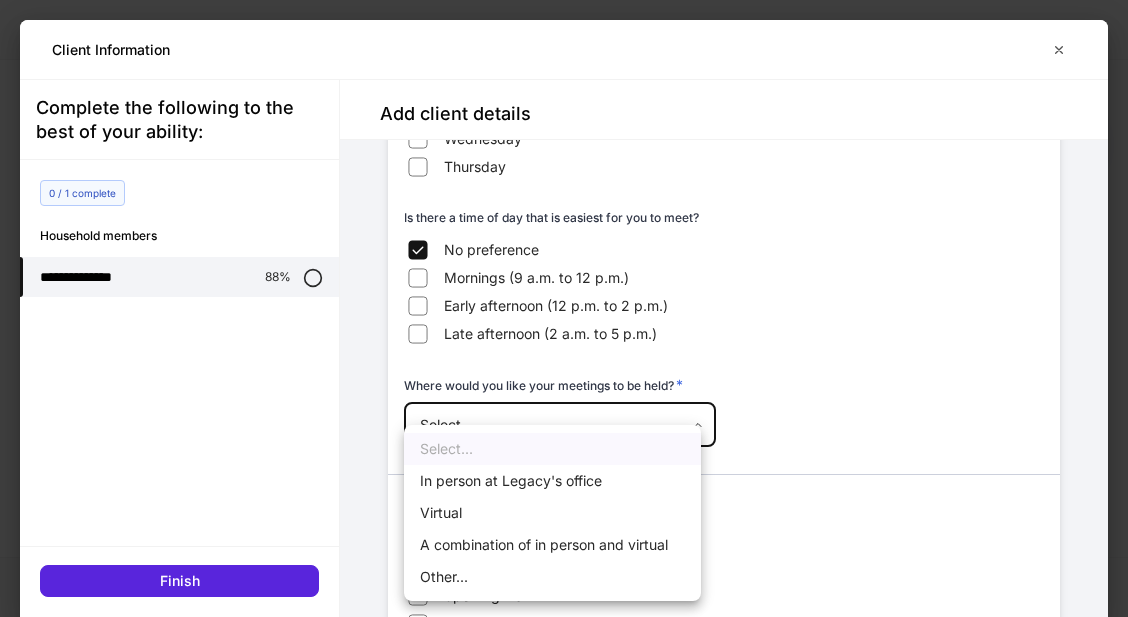 click on "**********" at bounding box center [564, 308] 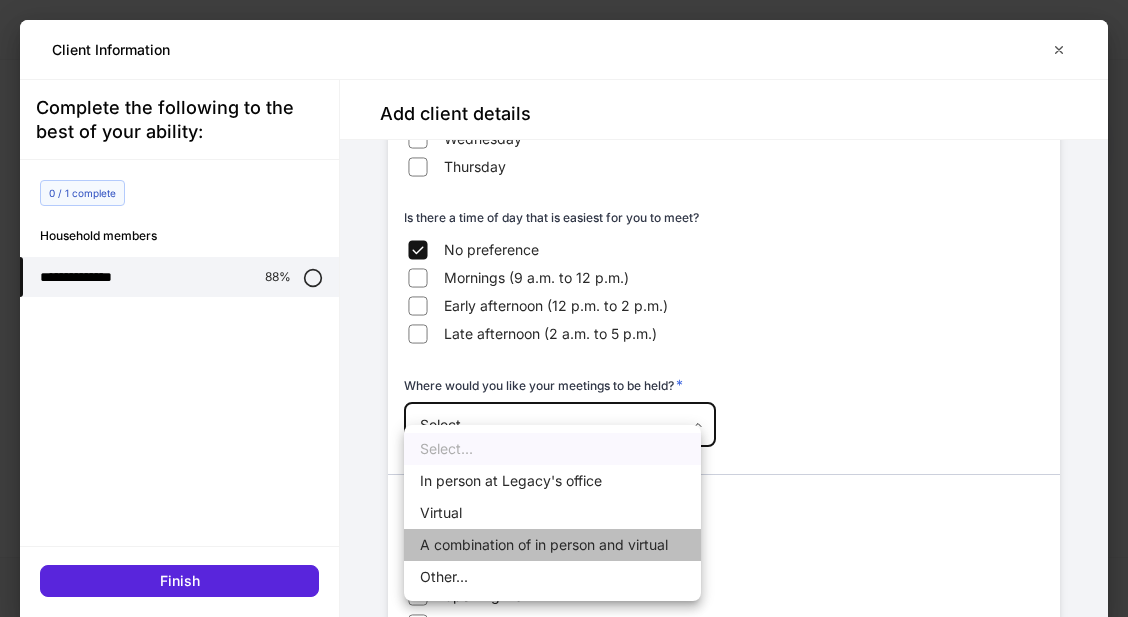 click on "A combination of in person and virtual" at bounding box center (552, 545) 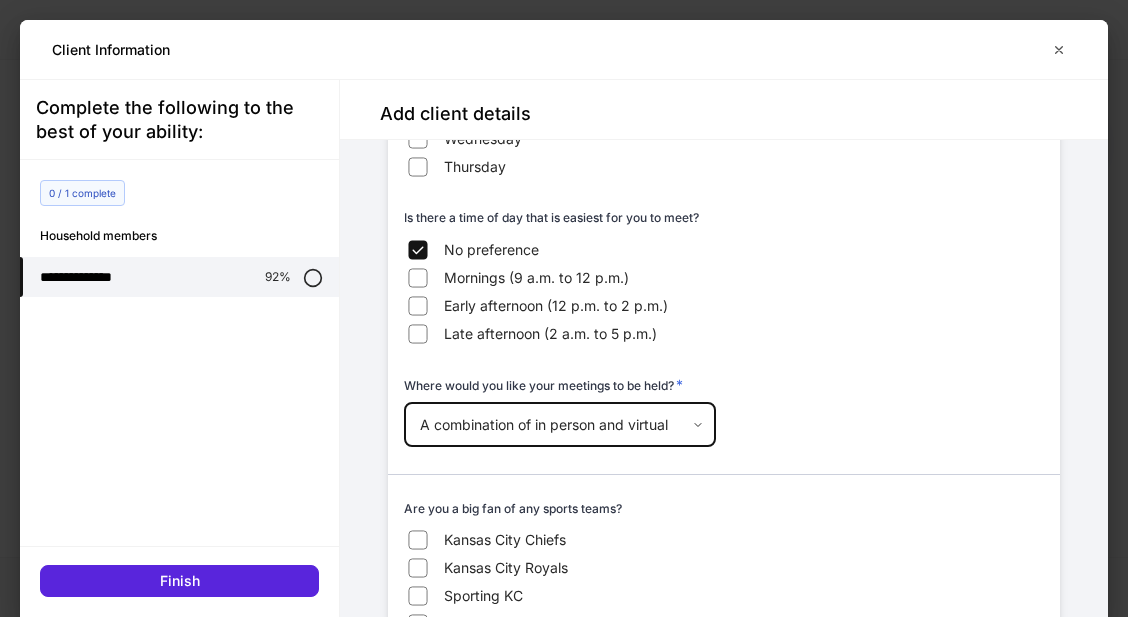 scroll, scrollTop: 2400, scrollLeft: 0, axis: vertical 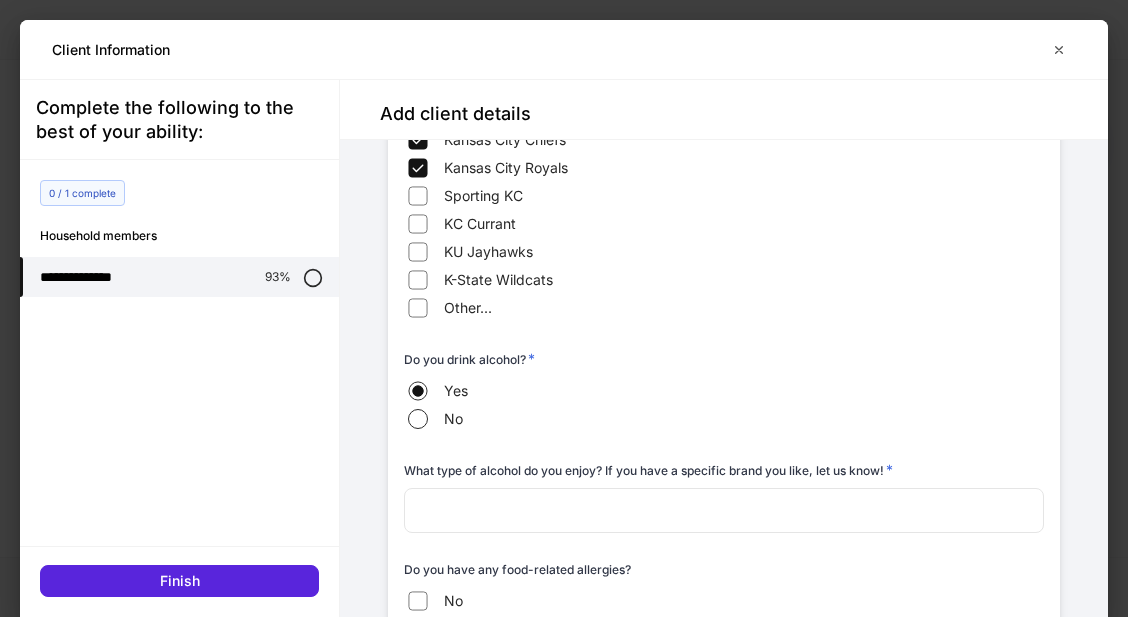 click at bounding box center (724, 510) 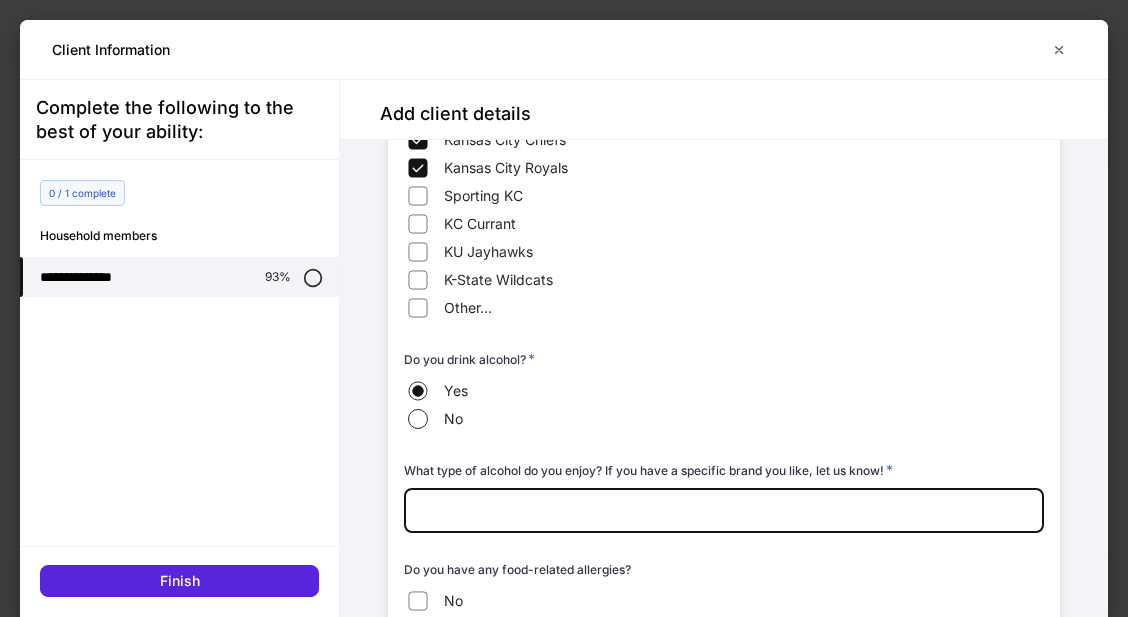 type on "*" 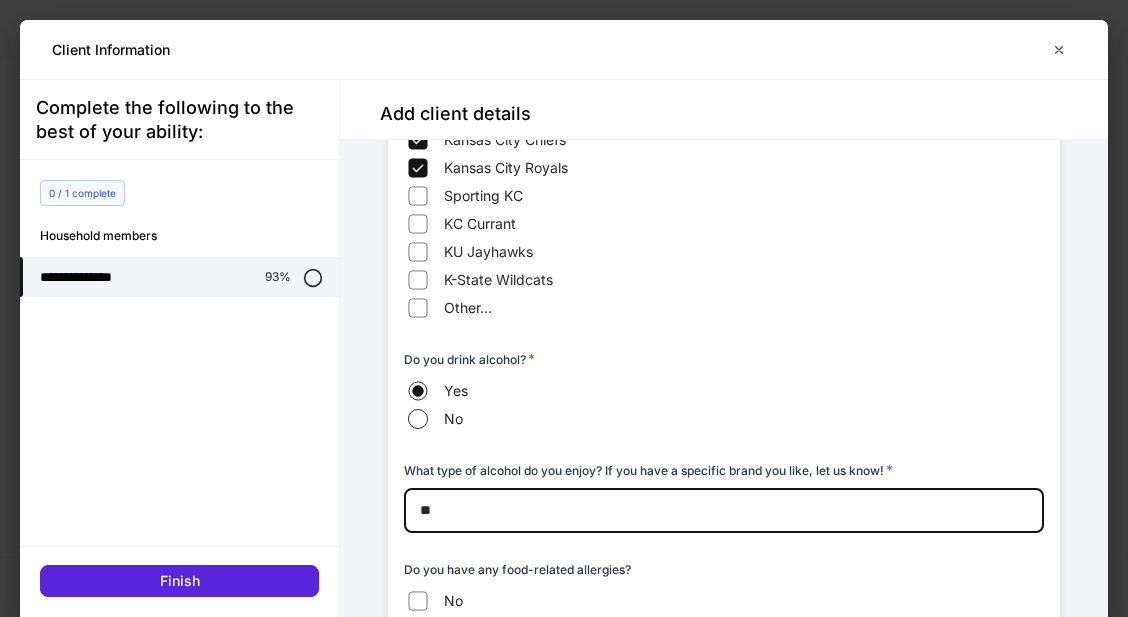 type on "*" 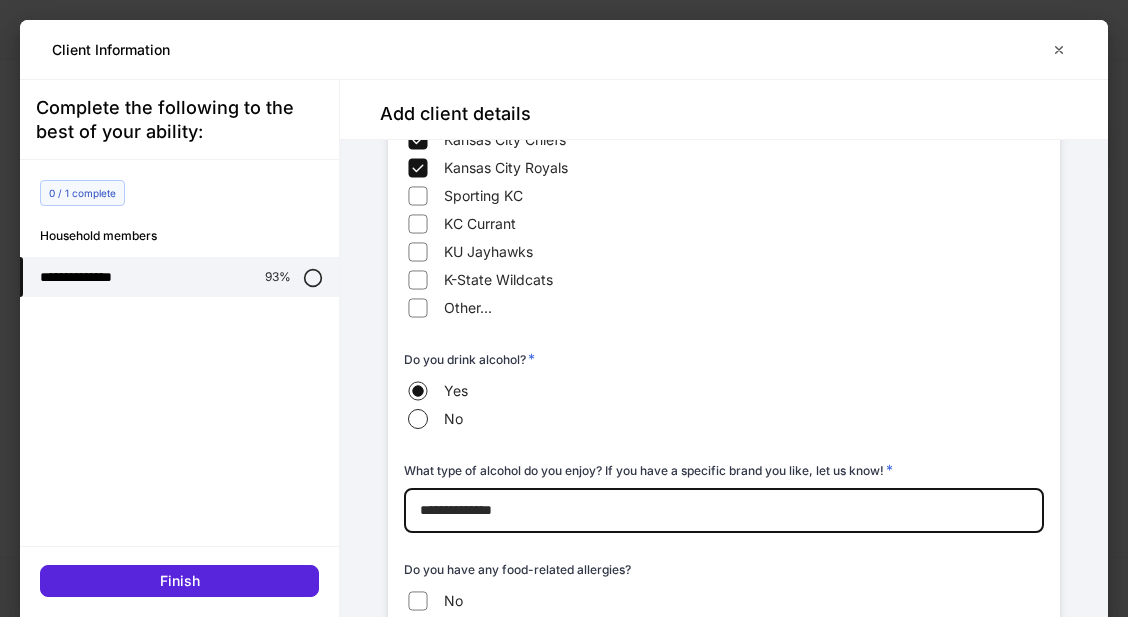click on "**********" at bounding box center (724, 510) 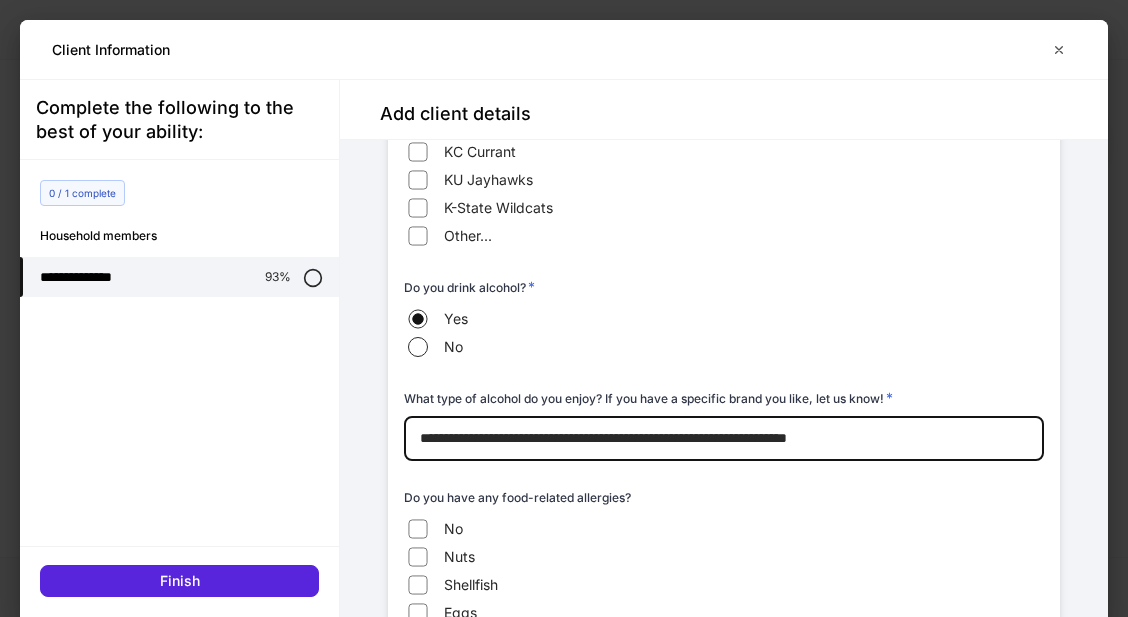scroll, scrollTop: 2900, scrollLeft: 0, axis: vertical 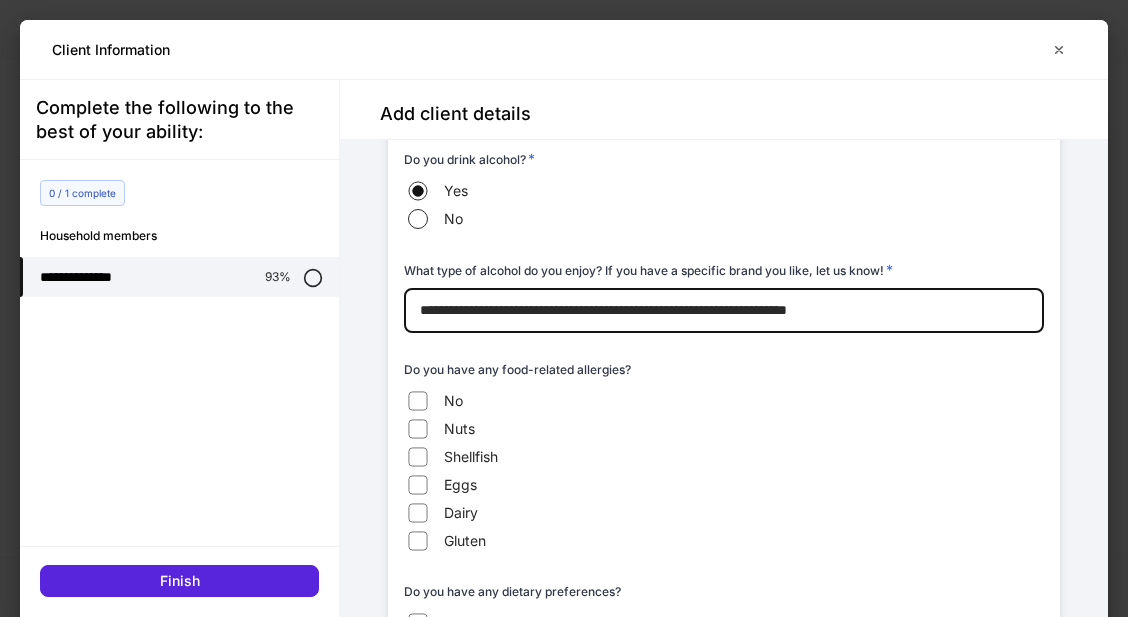 type on "**********" 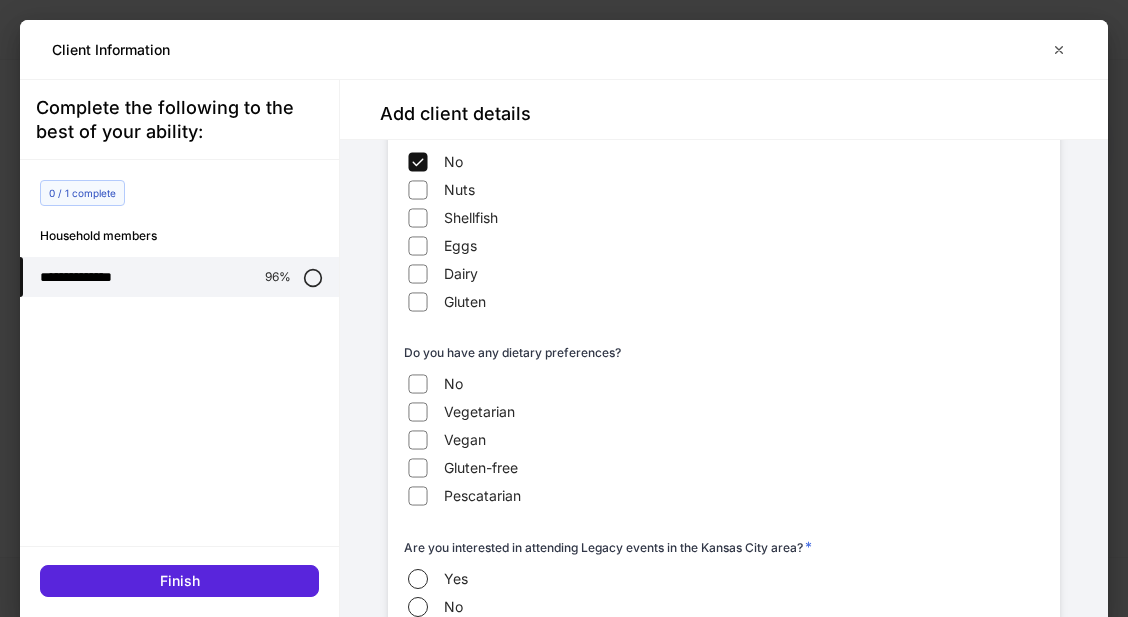 scroll, scrollTop: 3170, scrollLeft: 0, axis: vertical 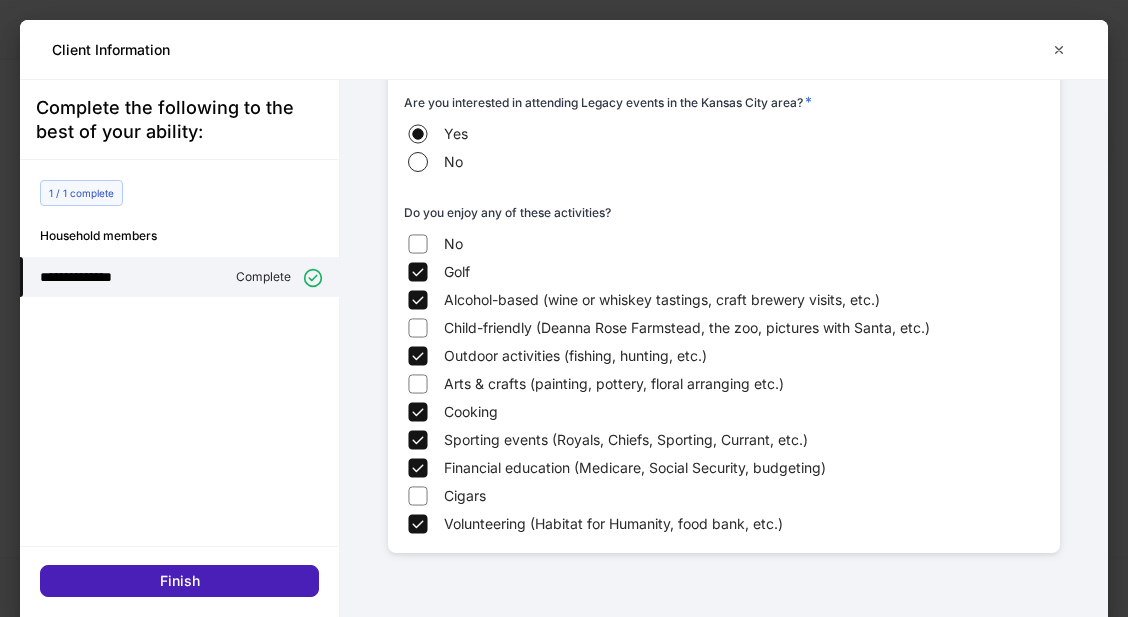 click on "Finish" at bounding box center [180, 581] 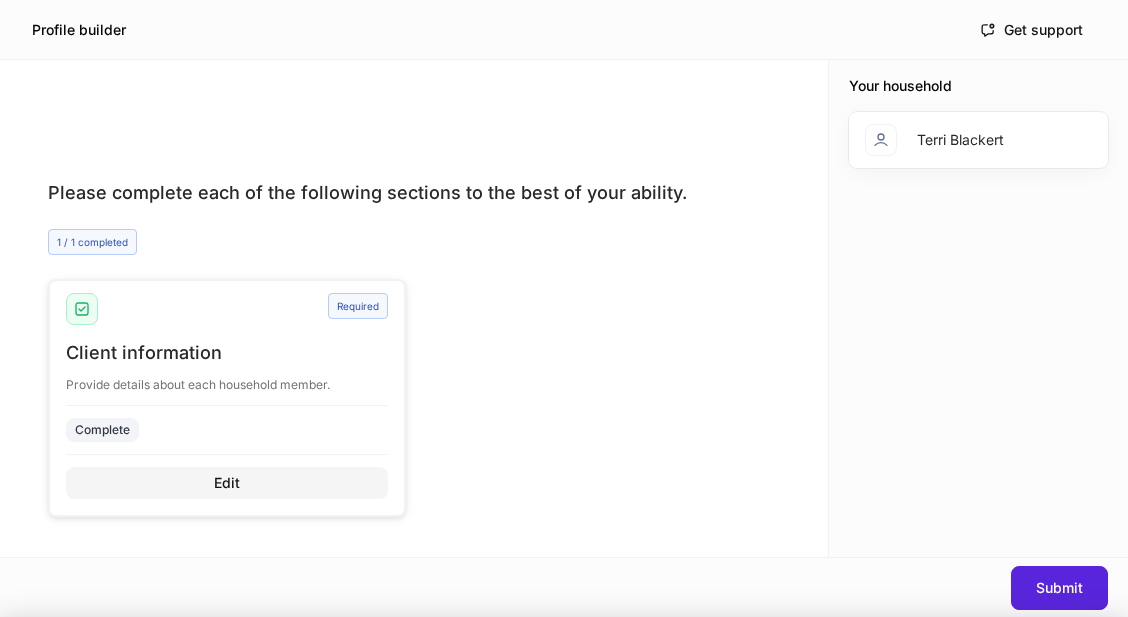 scroll, scrollTop: 3512, scrollLeft: 0, axis: vertical 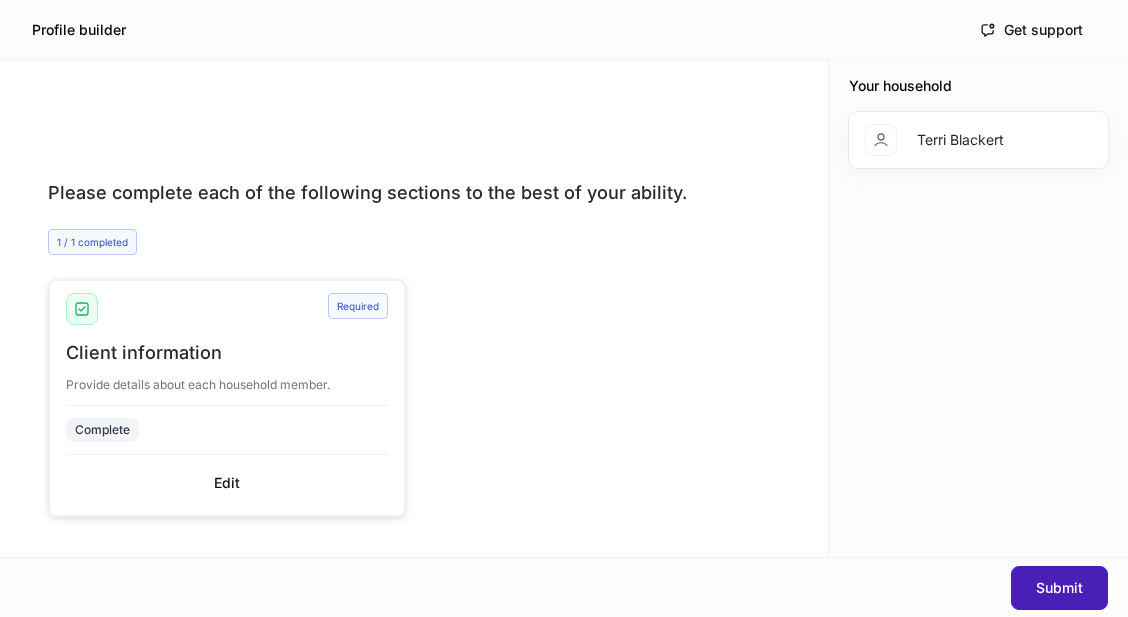 click on "Submit" at bounding box center (1059, 588) 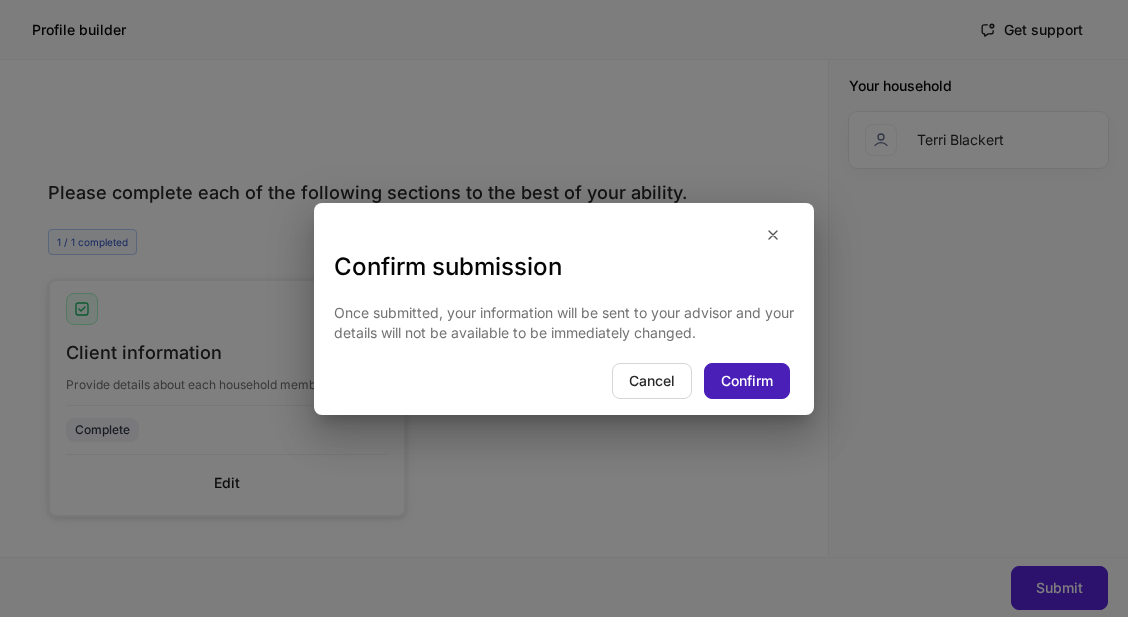 click on "Confirm" at bounding box center (747, 381) 